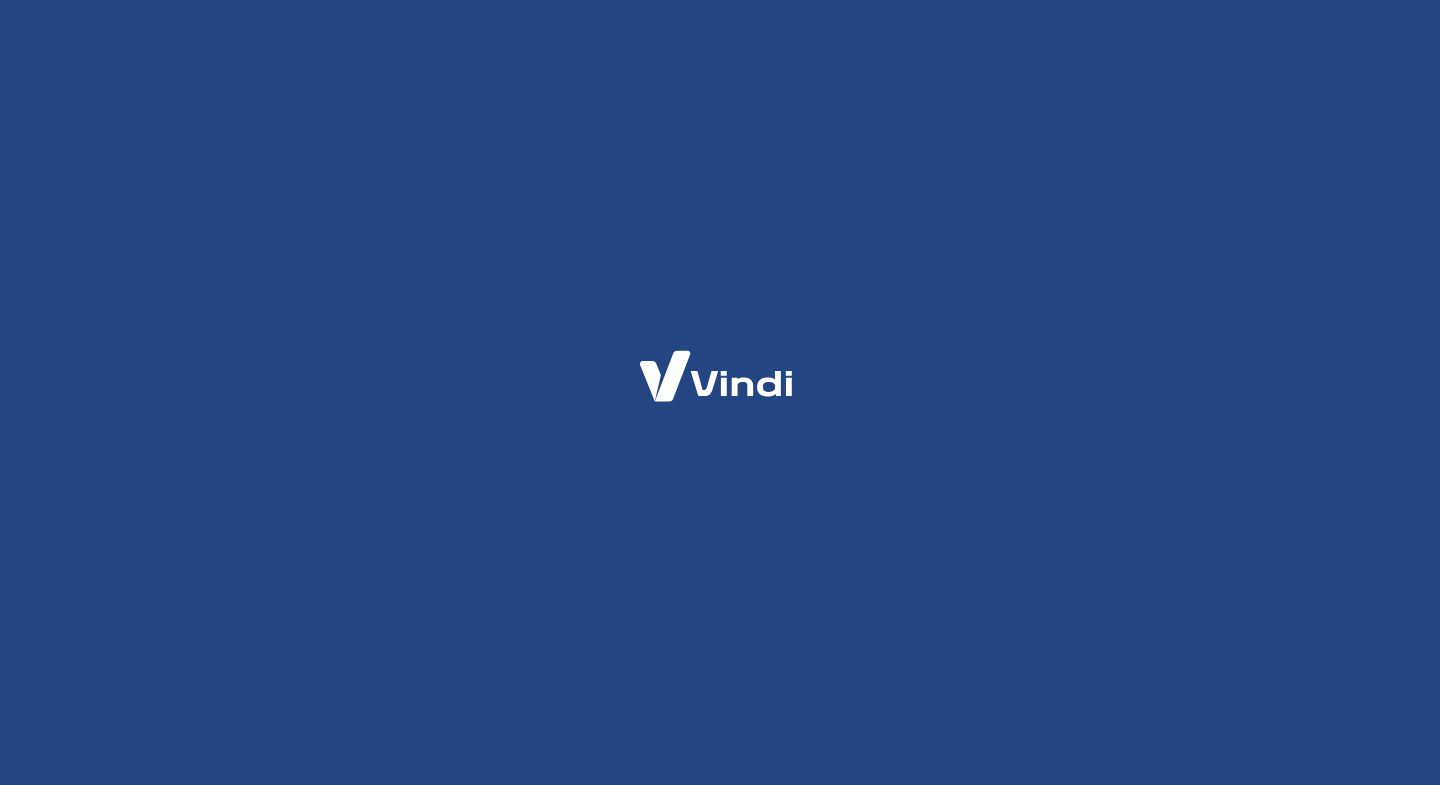 scroll, scrollTop: 0, scrollLeft: 0, axis: both 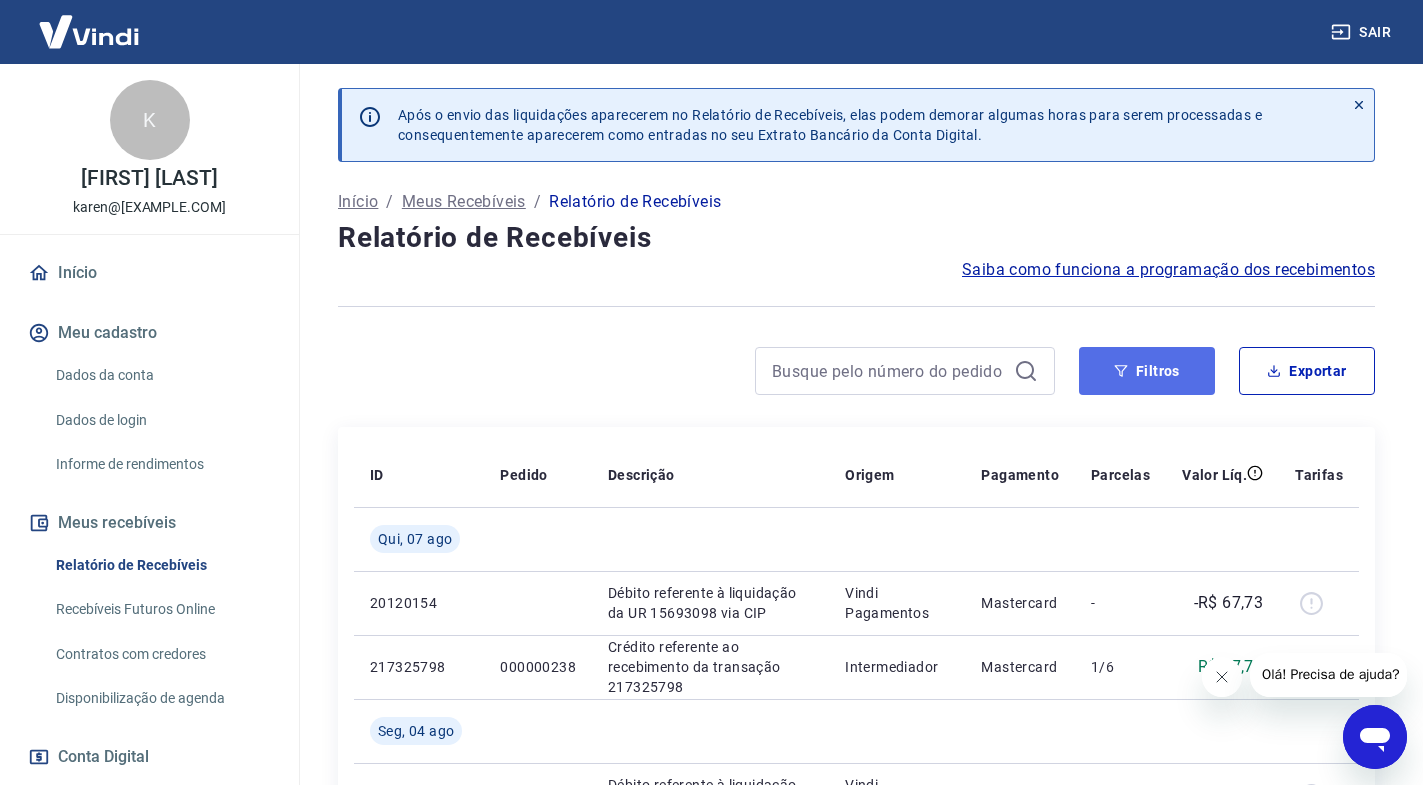 click on "Filtros" at bounding box center (1147, 371) 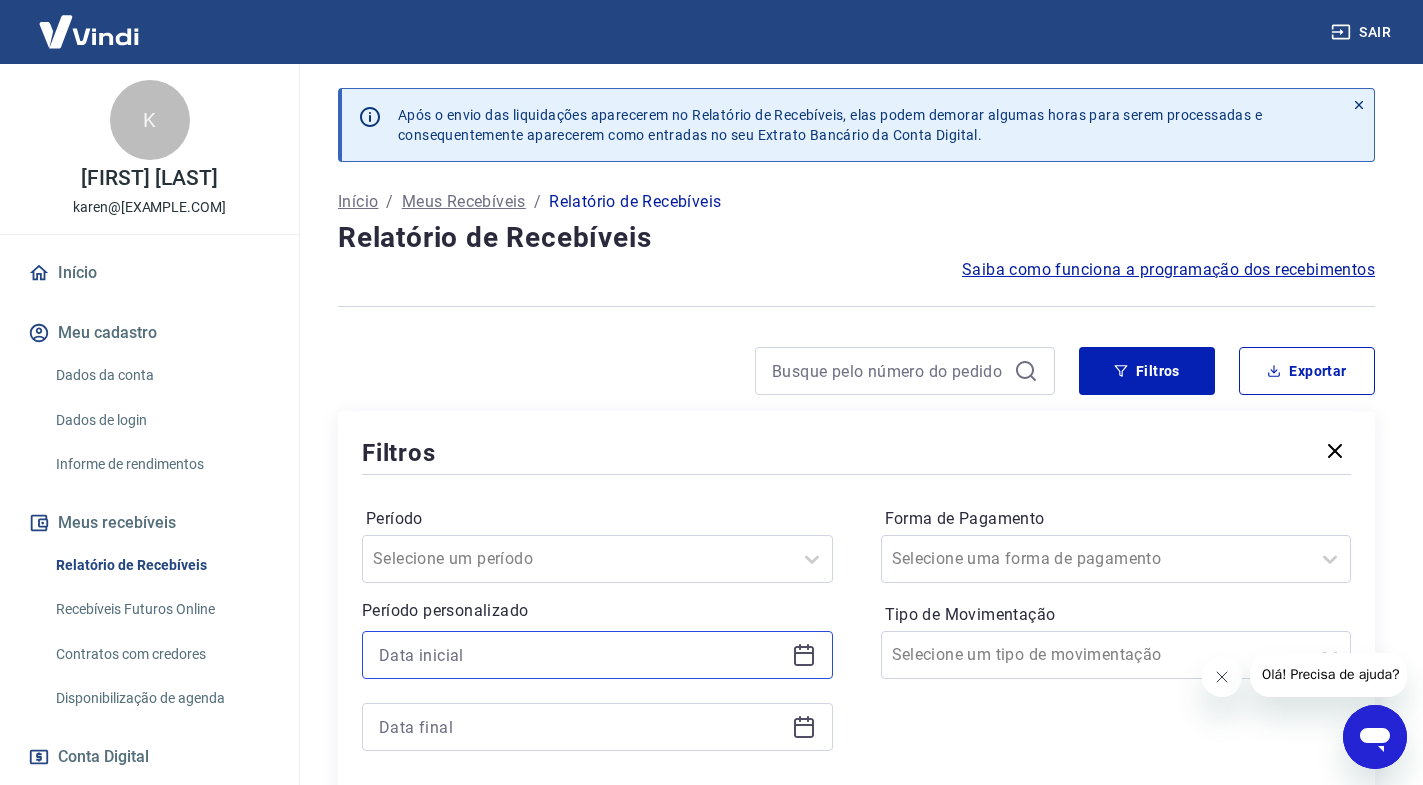 click at bounding box center (581, 655) 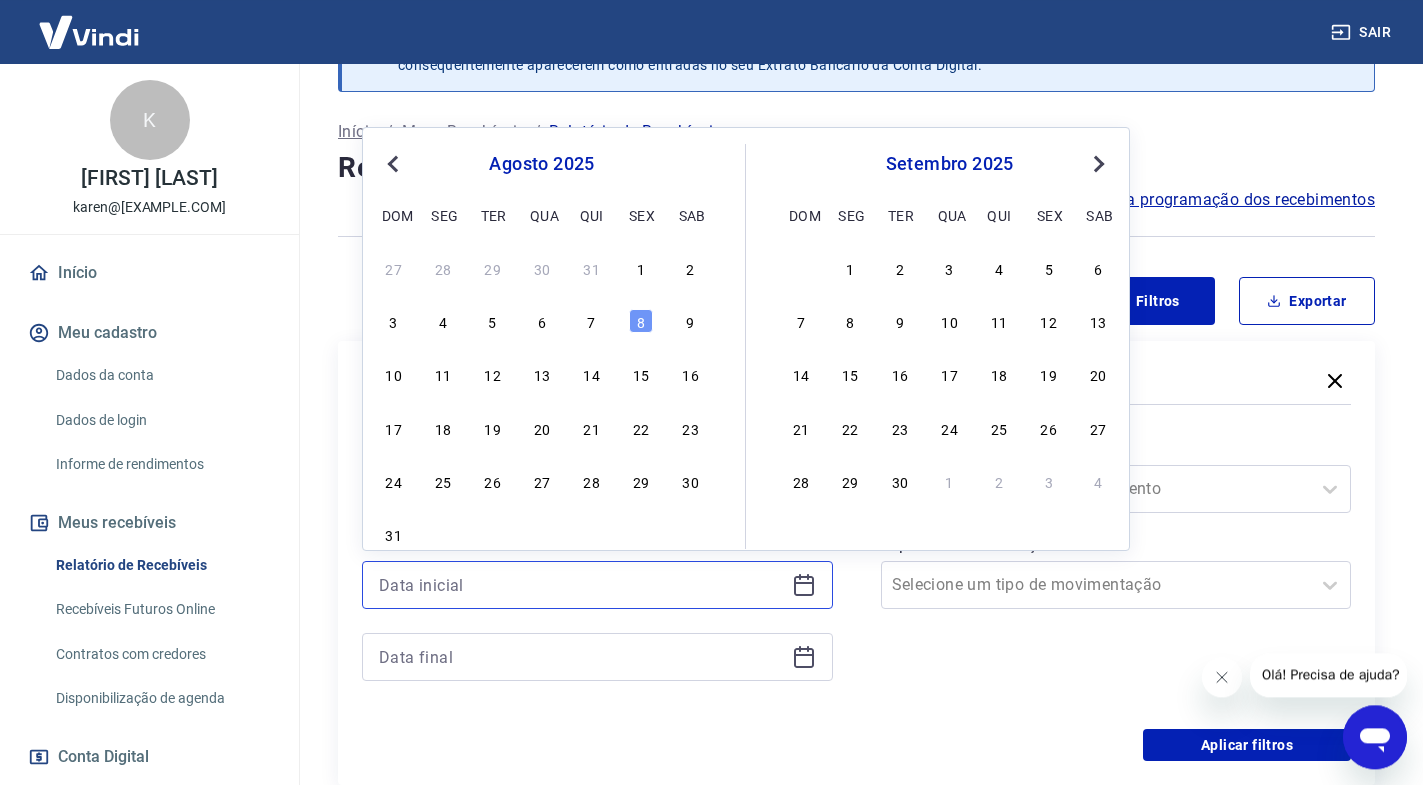 scroll, scrollTop: 102, scrollLeft: 0, axis: vertical 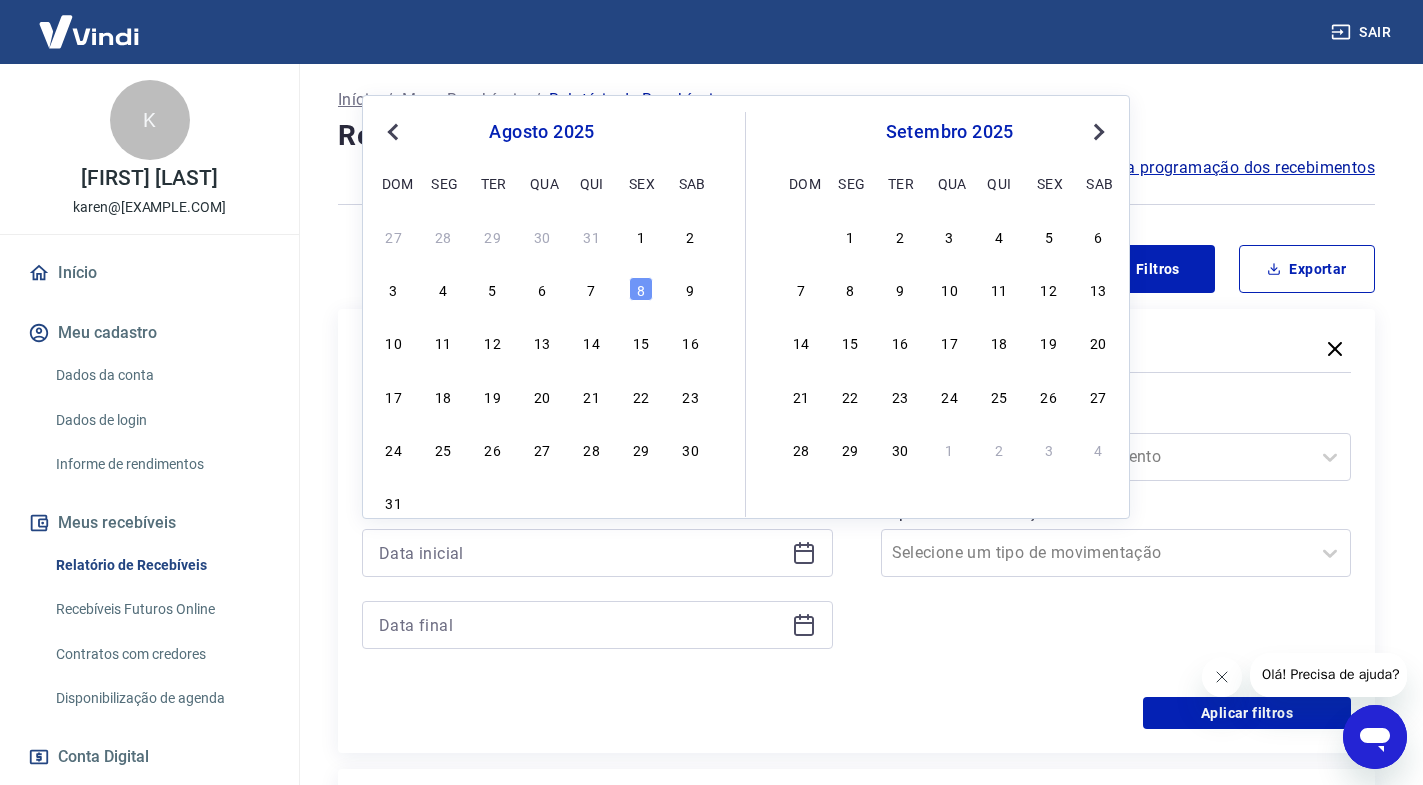 click on "Previous Month" at bounding box center [395, 131] 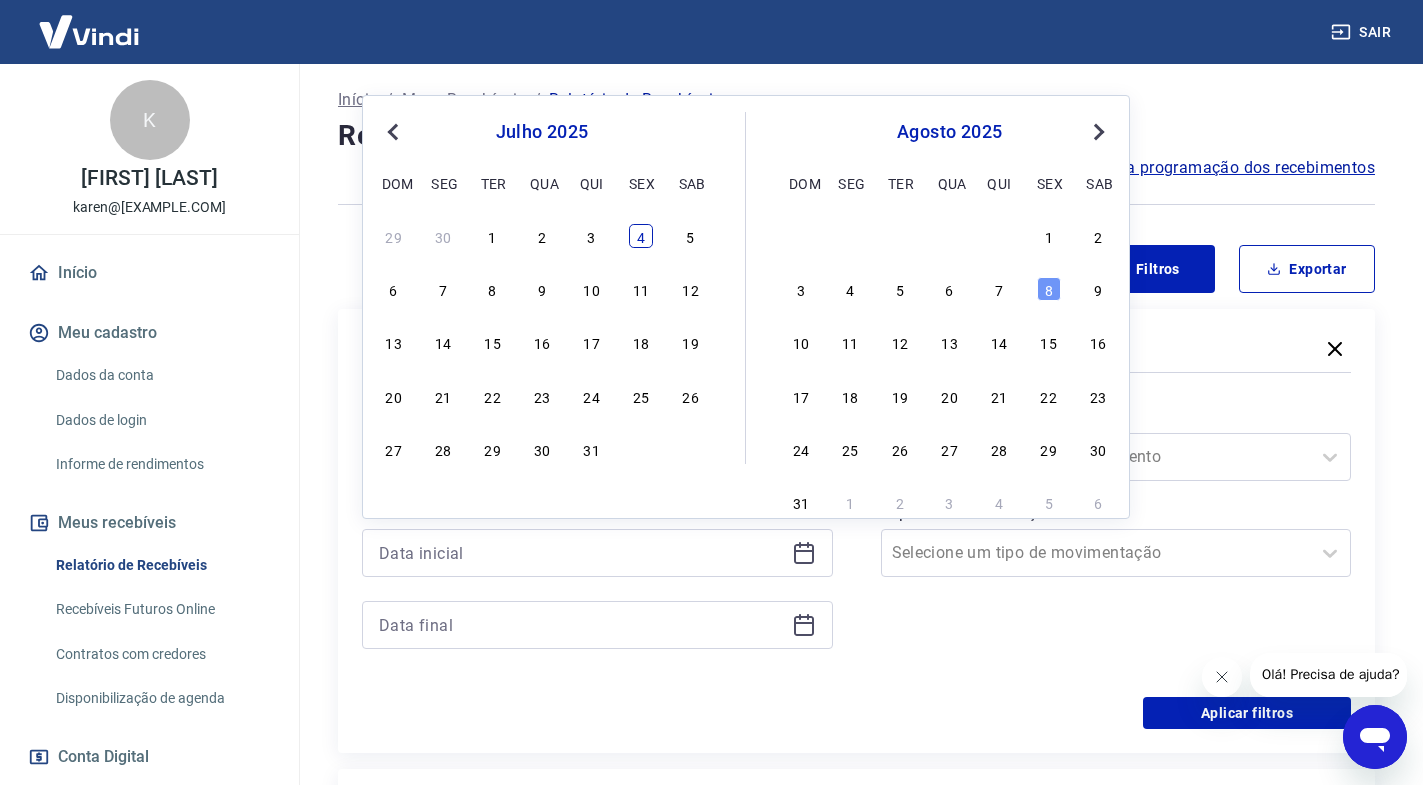 click on "4" at bounding box center (641, 236) 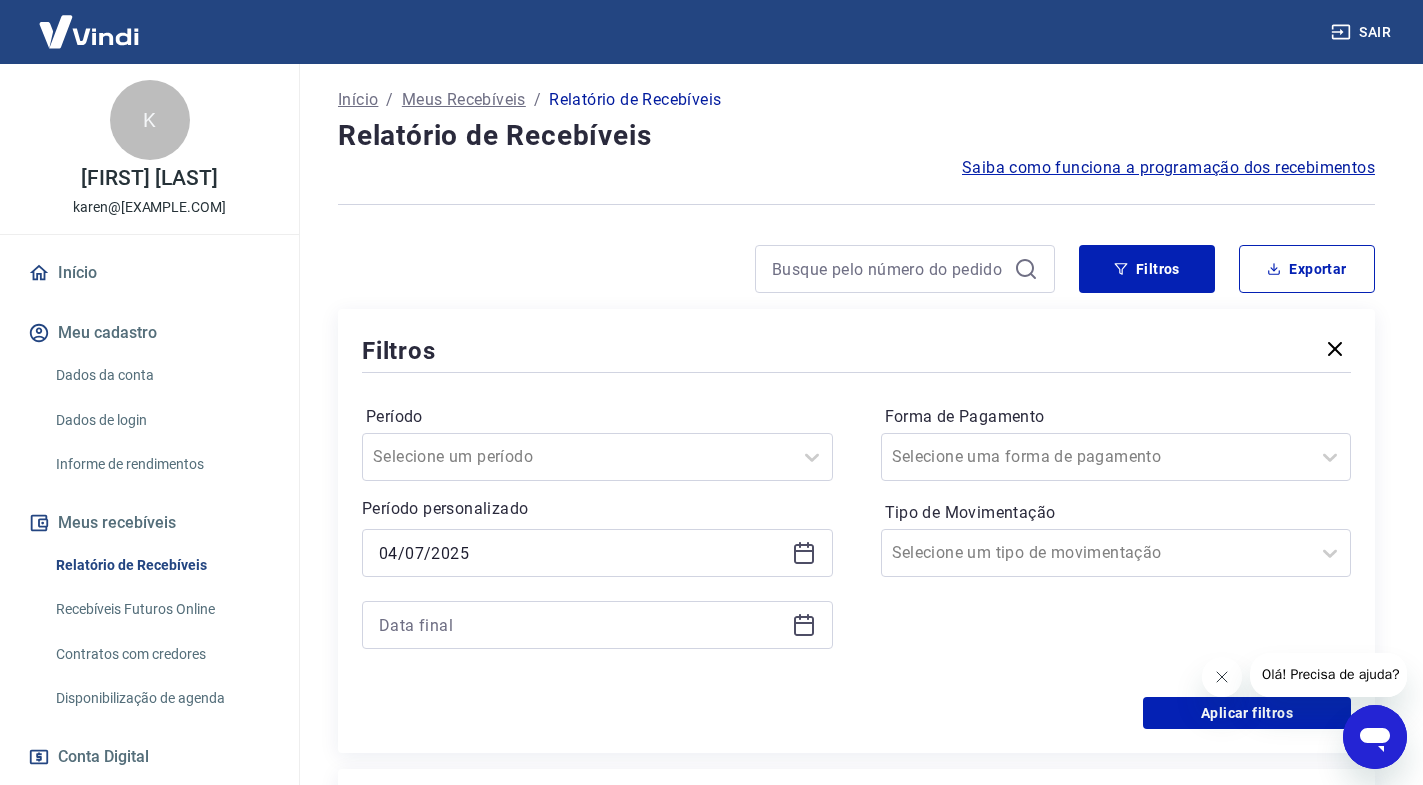 type on "04/07/2025" 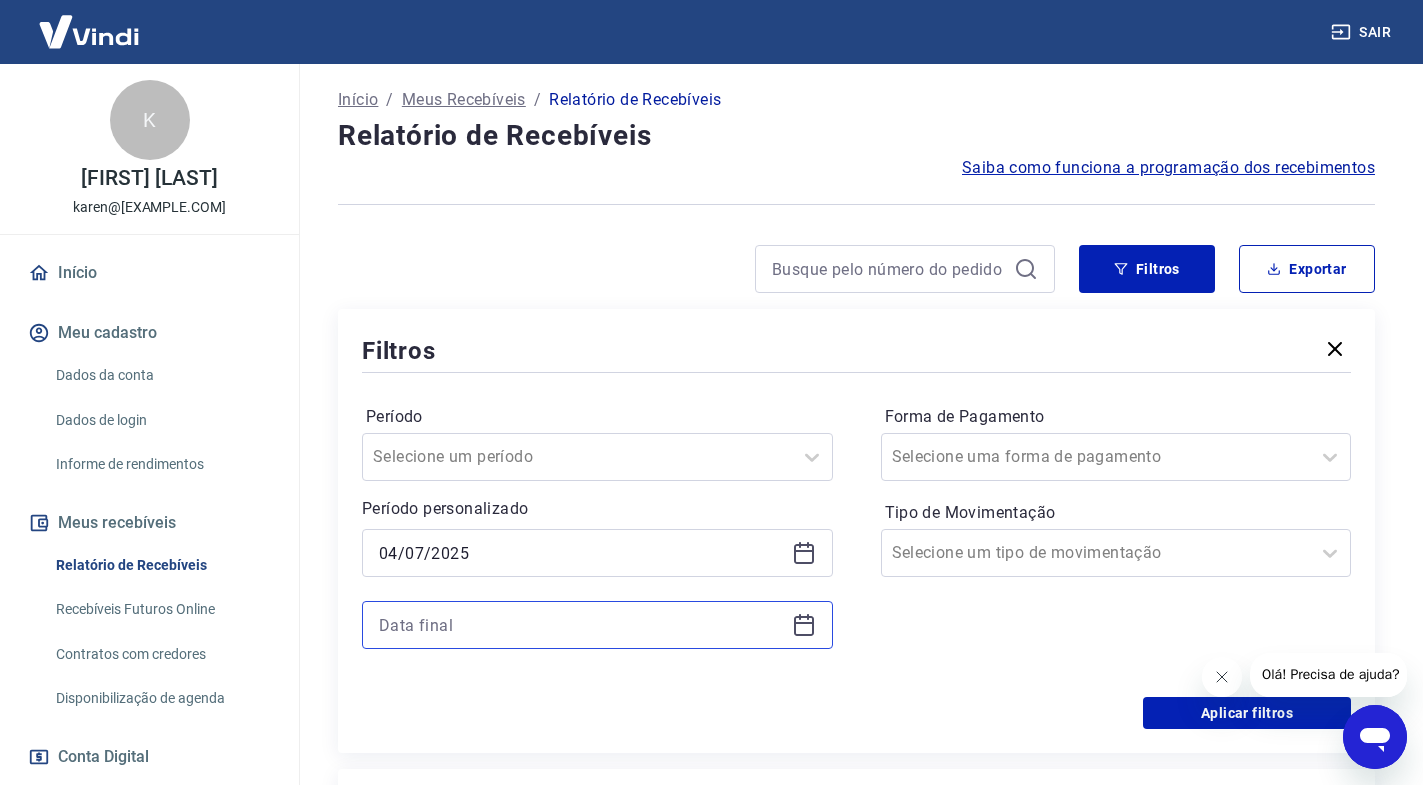 click at bounding box center [581, 625] 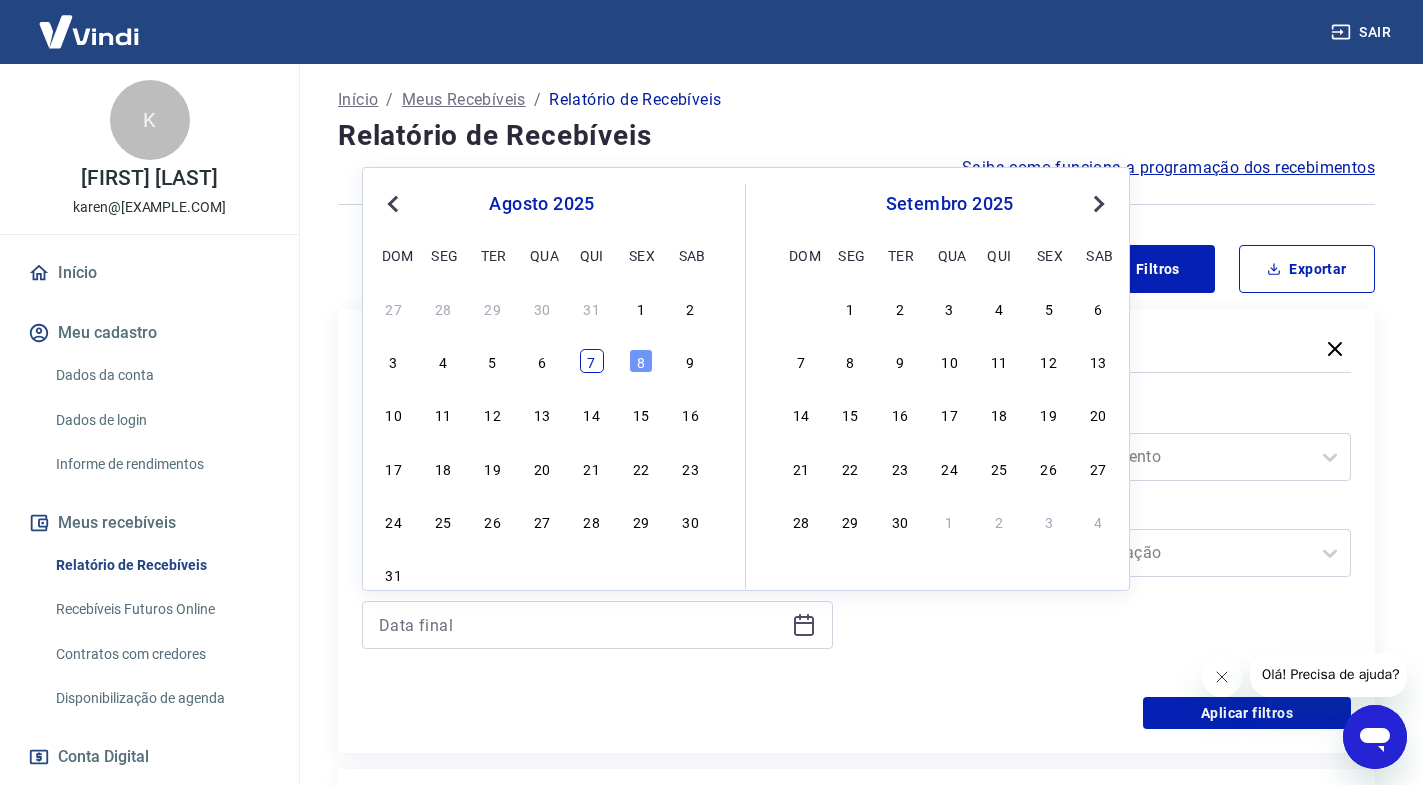 click on "7" at bounding box center [592, 361] 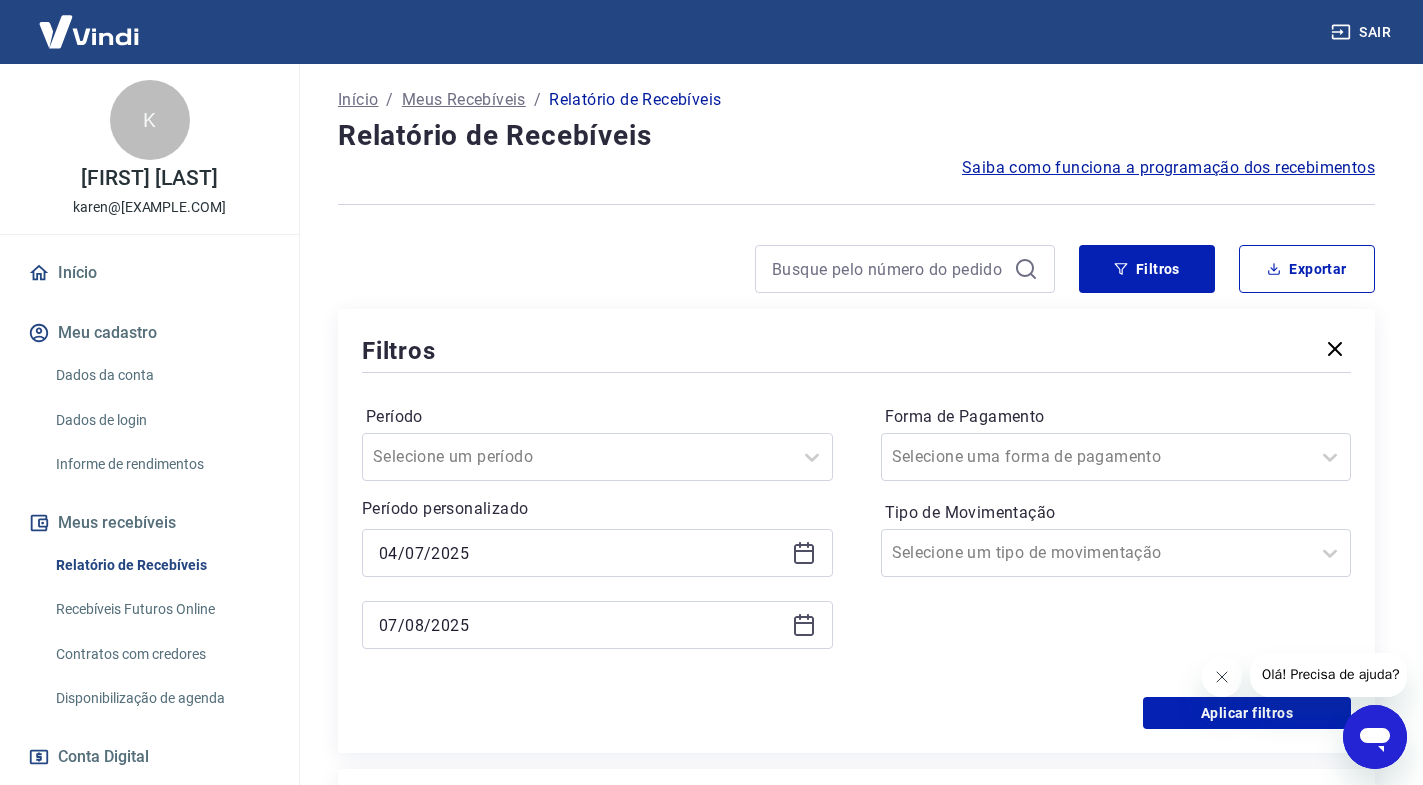 type on "07/08/2025" 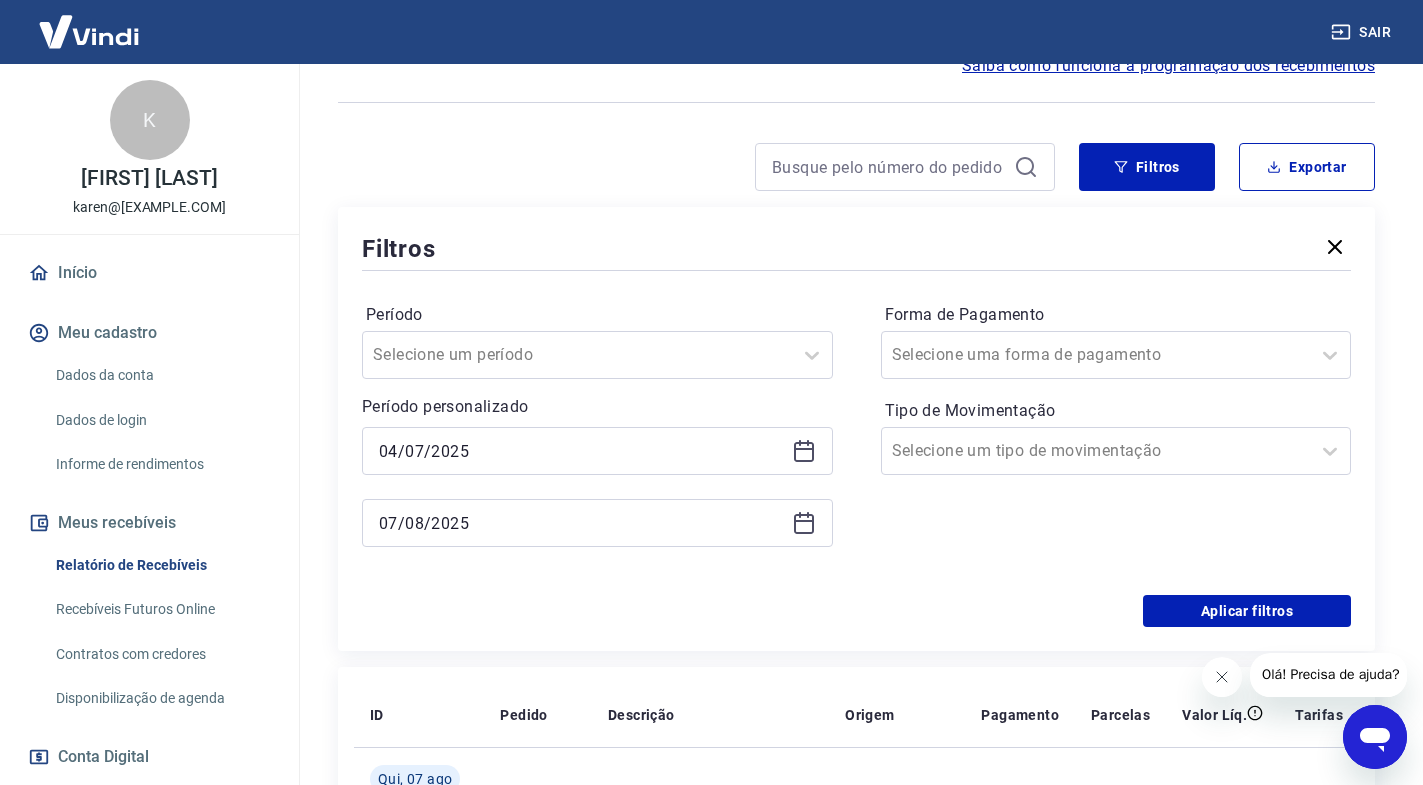 scroll, scrollTop: 408, scrollLeft: 0, axis: vertical 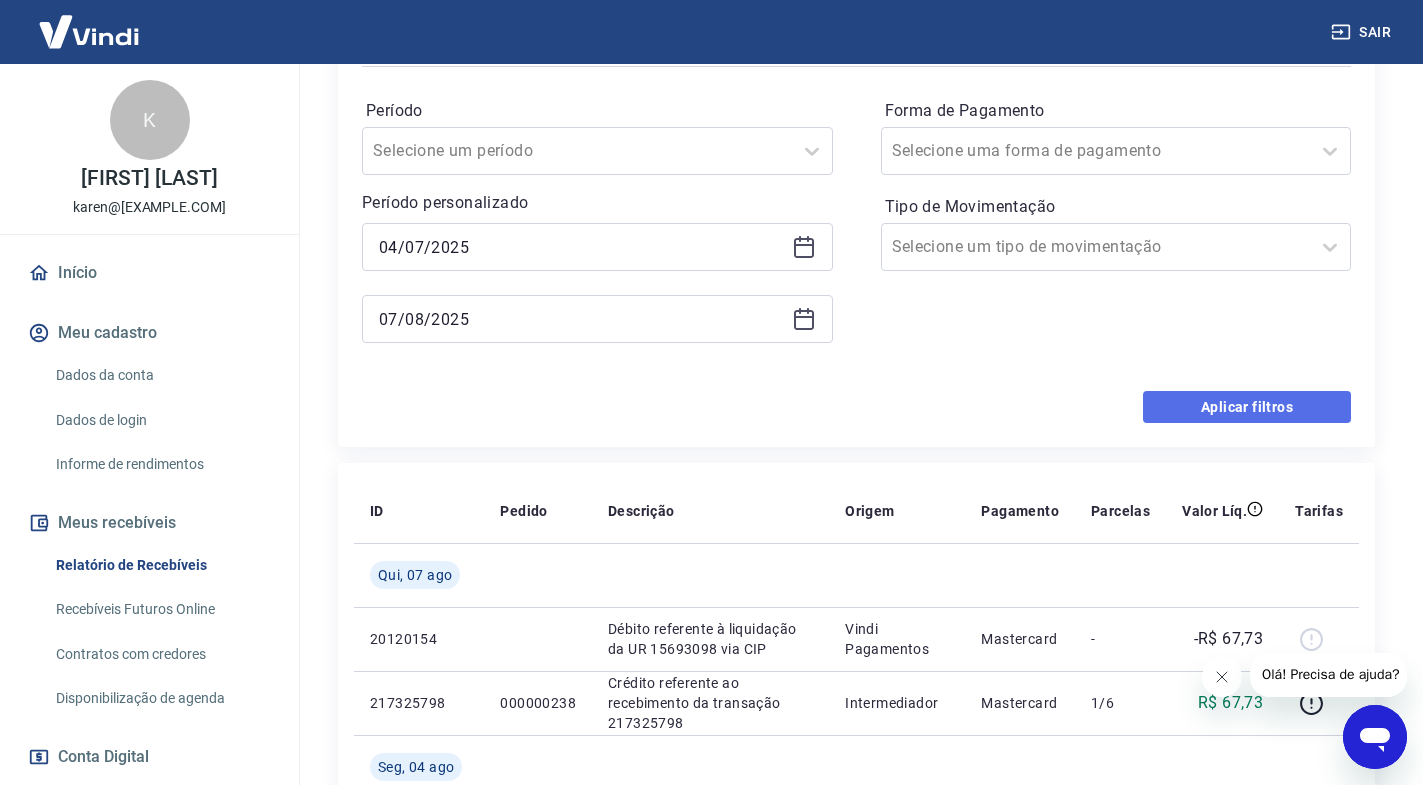 click on "Aplicar filtros" at bounding box center (1247, 407) 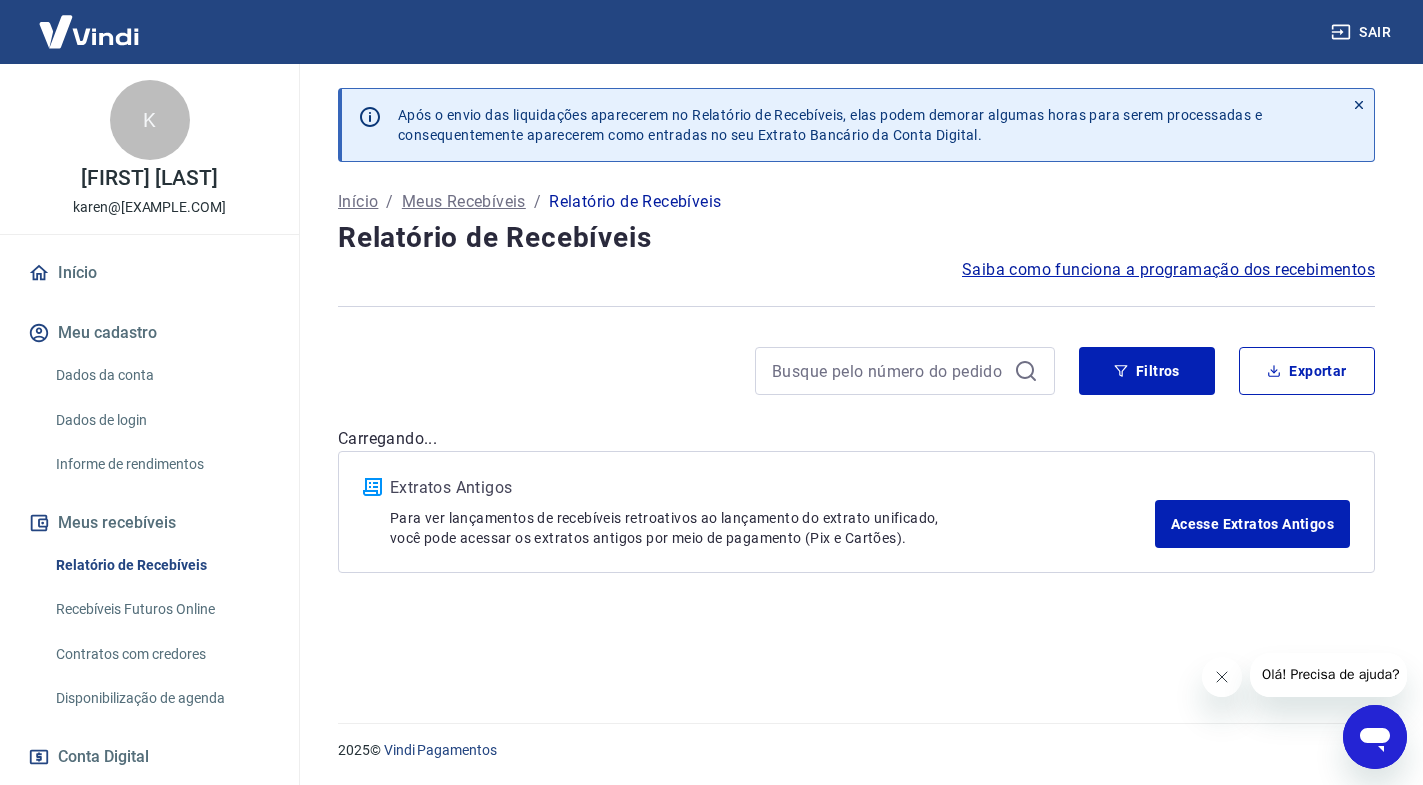 scroll, scrollTop: 0, scrollLeft: 0, axis: both 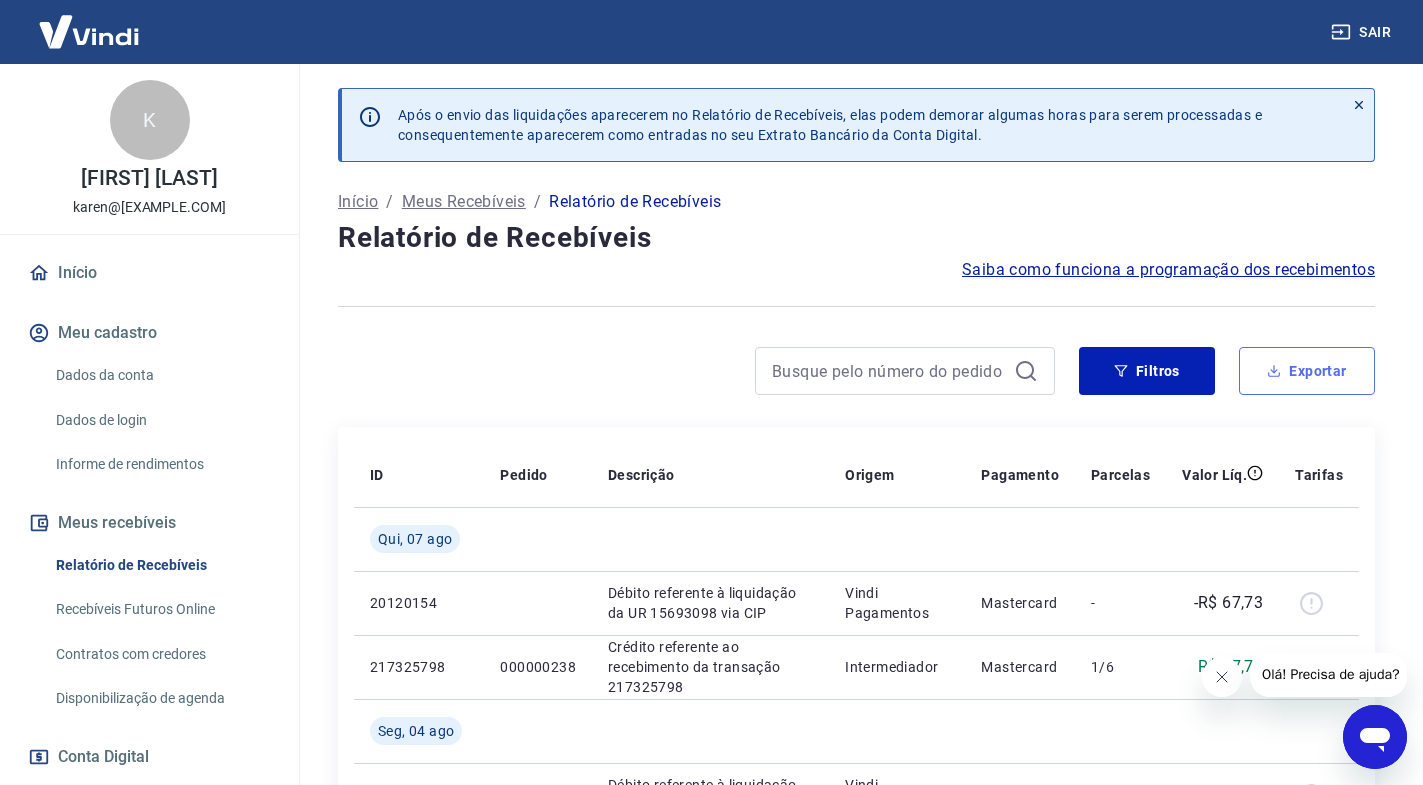 click on "Exportar" at bounding box center (1307, 371) 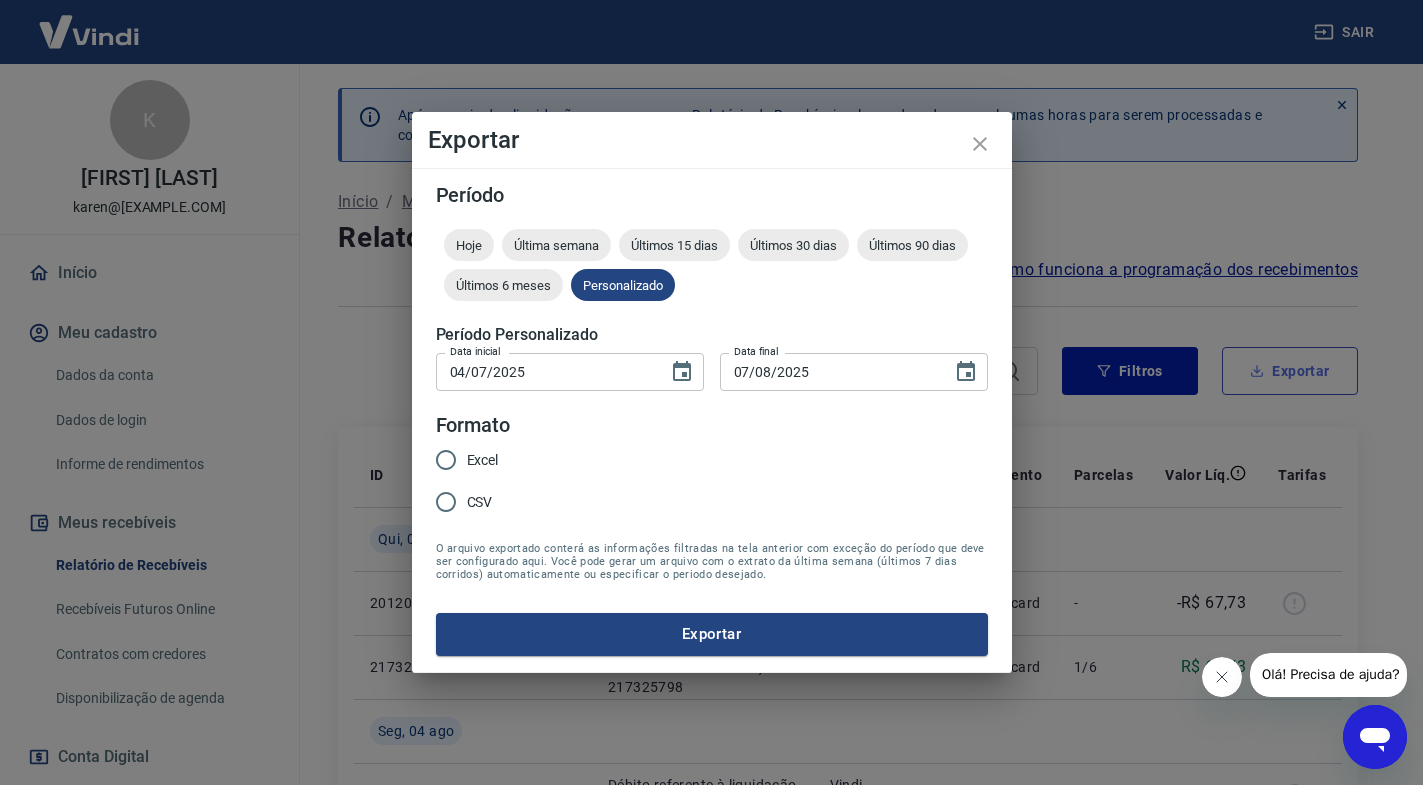 type on "04/07/2025" 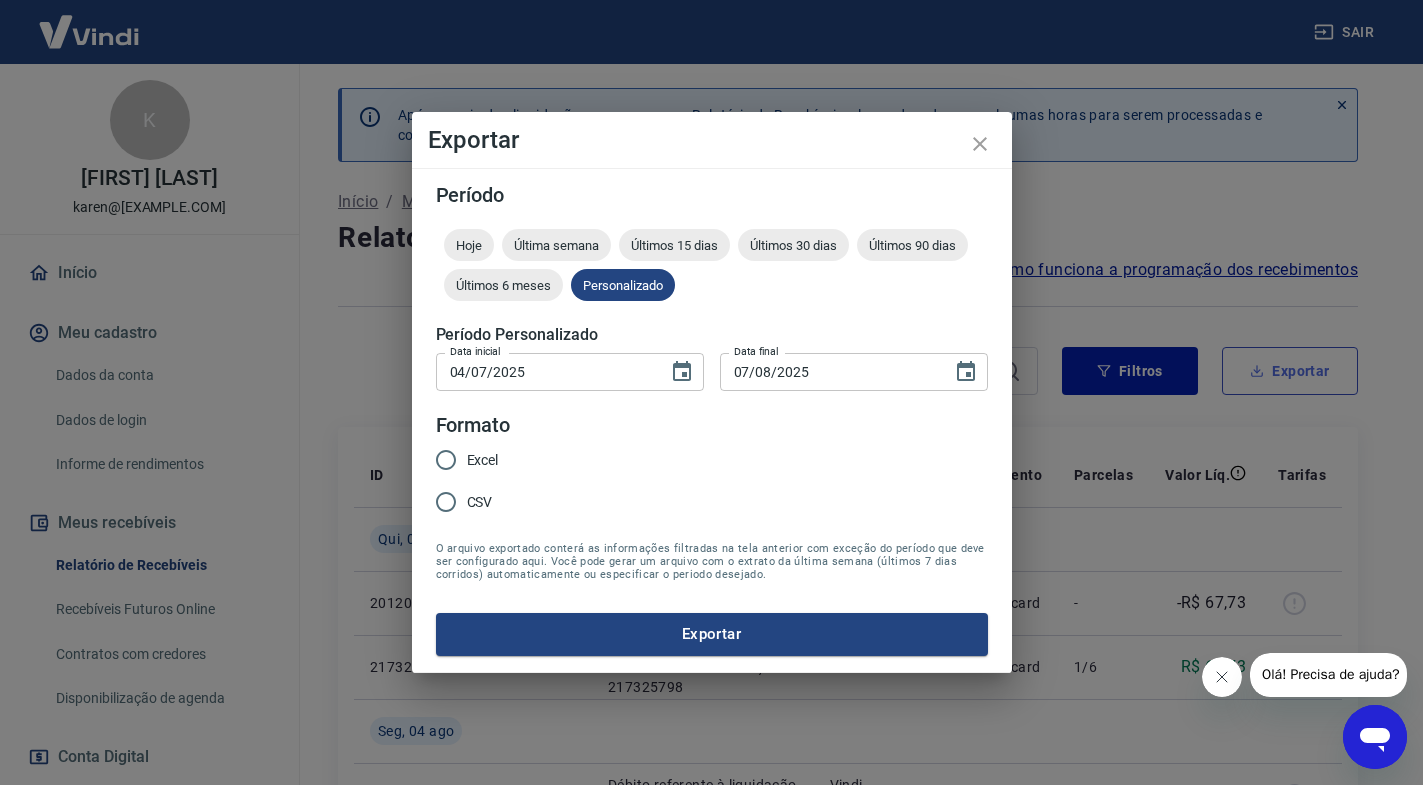 type on "07/08/2025" 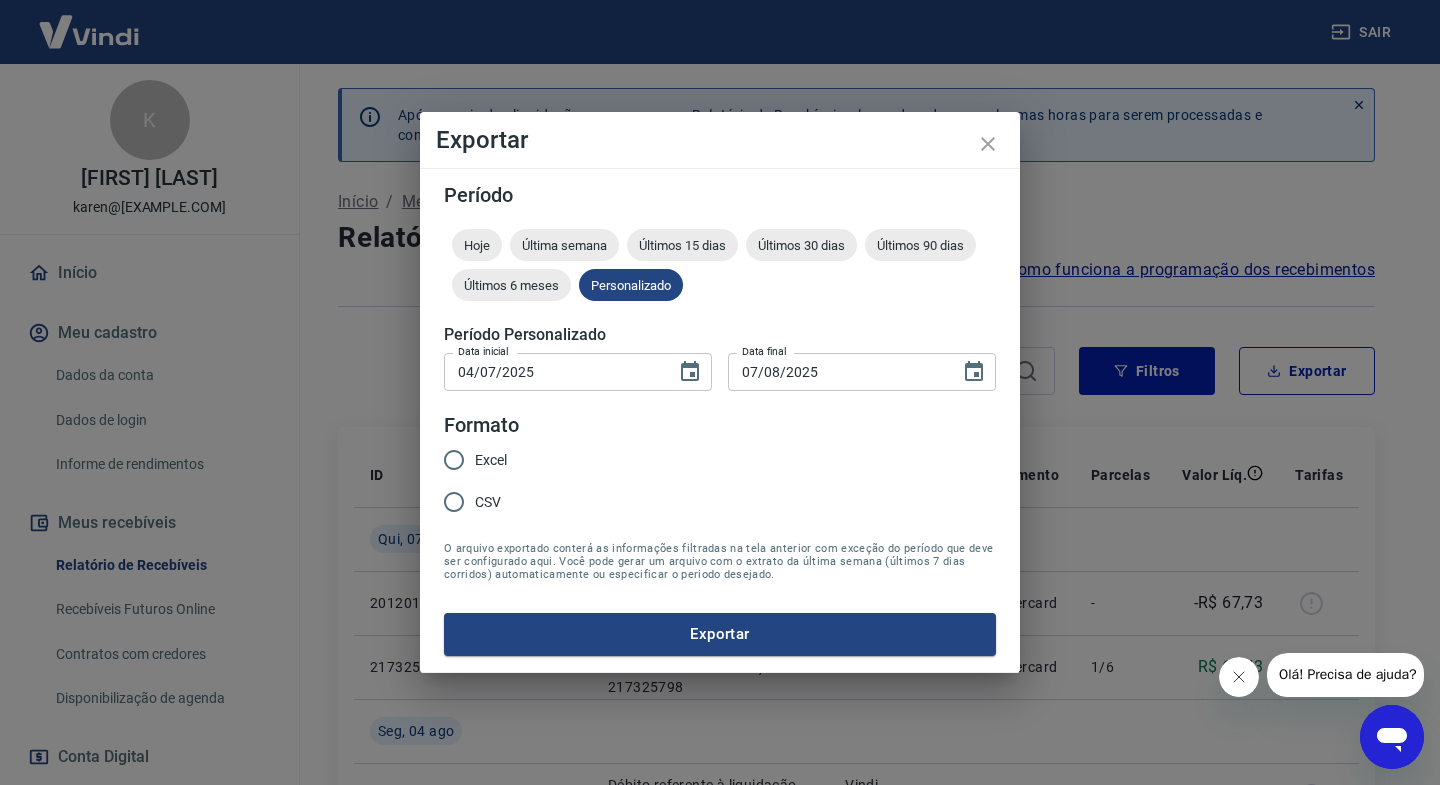 click on "Excel" at bounding box center [454, 460] 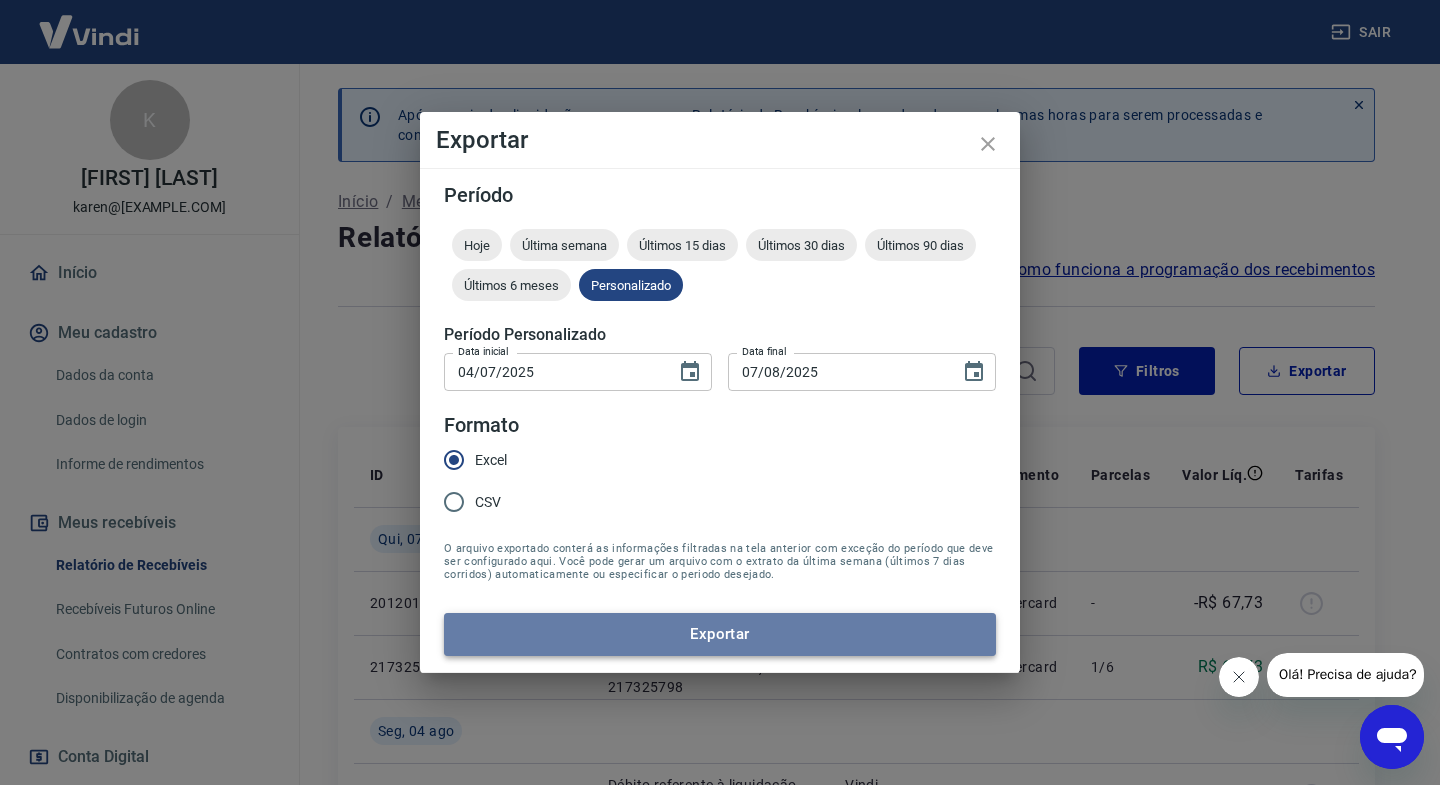 click on "Exportar" at bounding box center [720, 634] 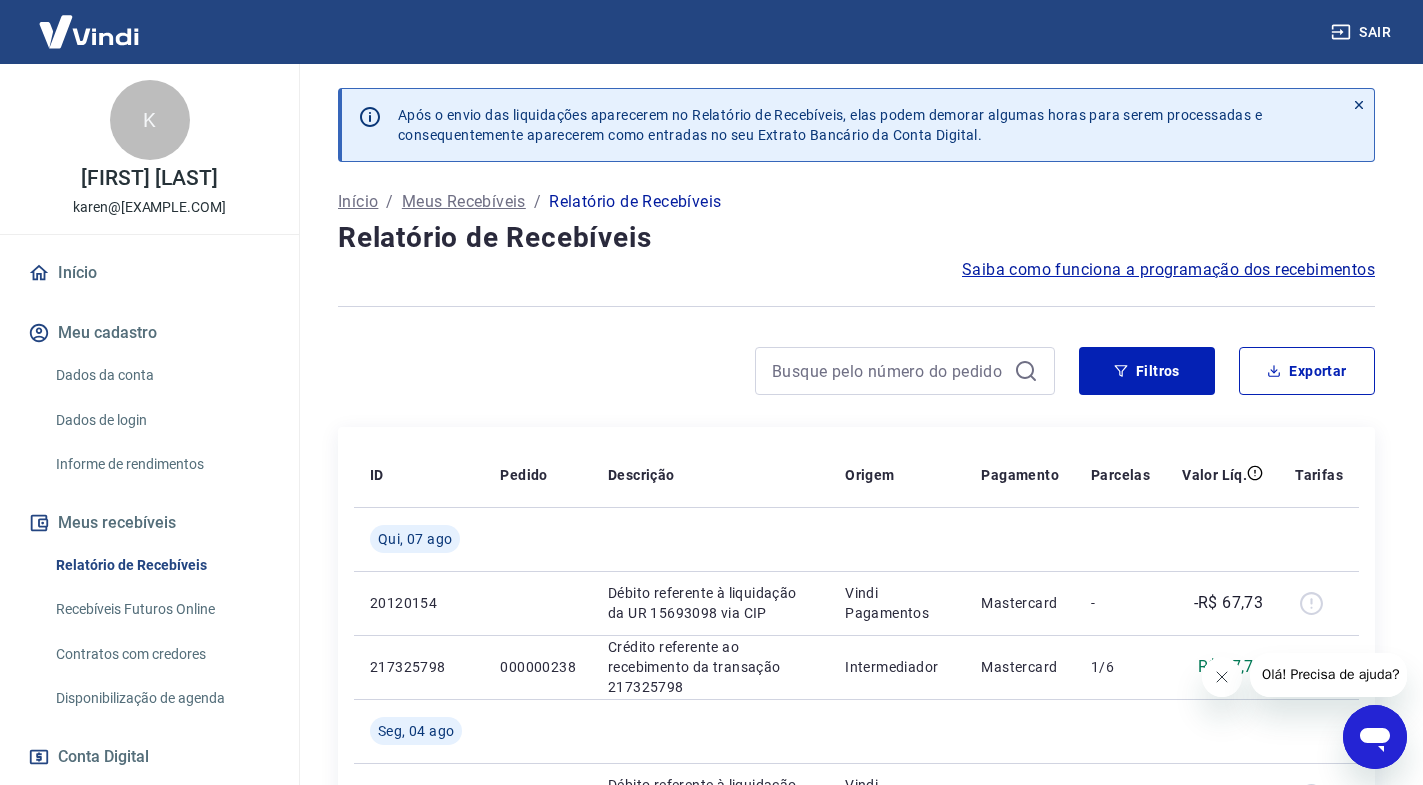 type 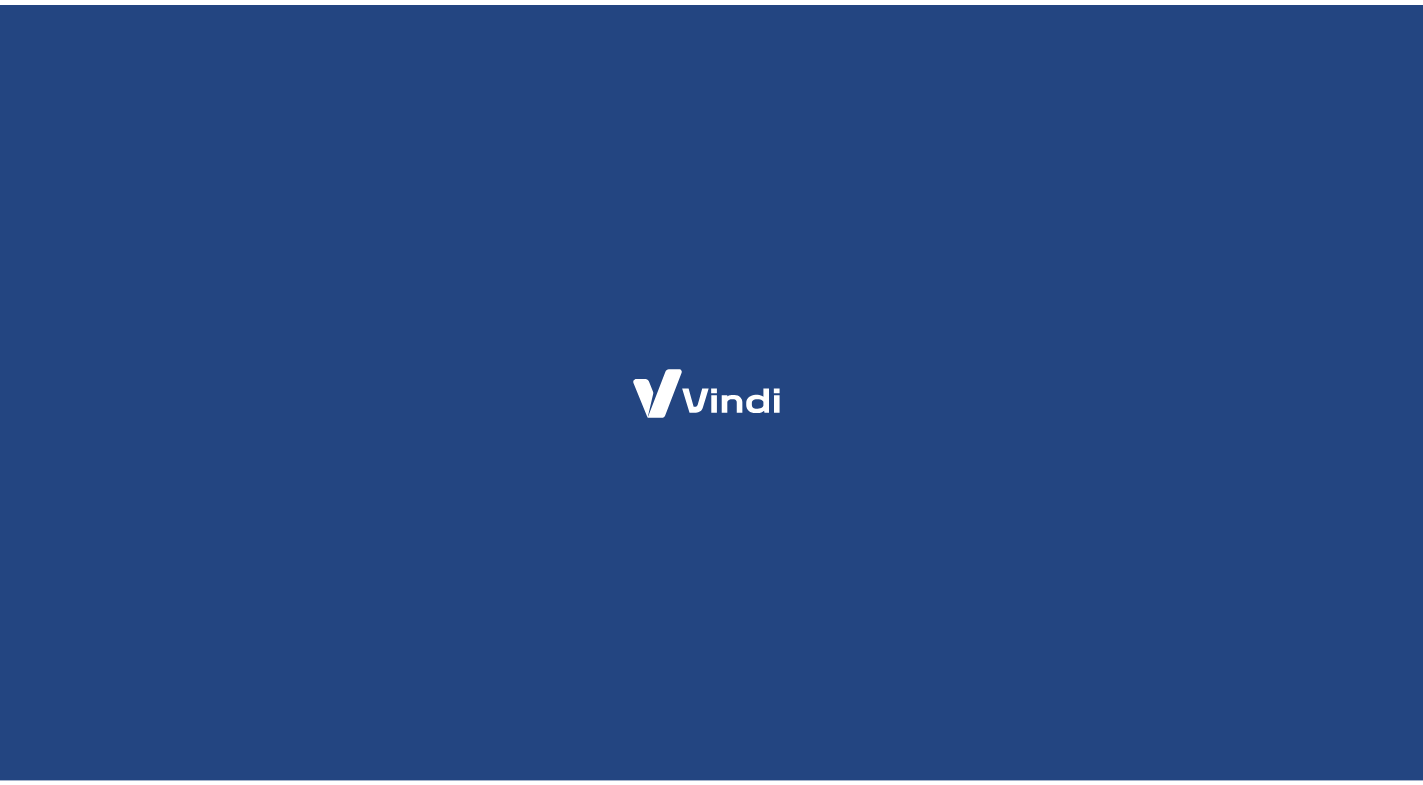 scroll, scrollTop: 0, scrollLeft: 0, axis: both 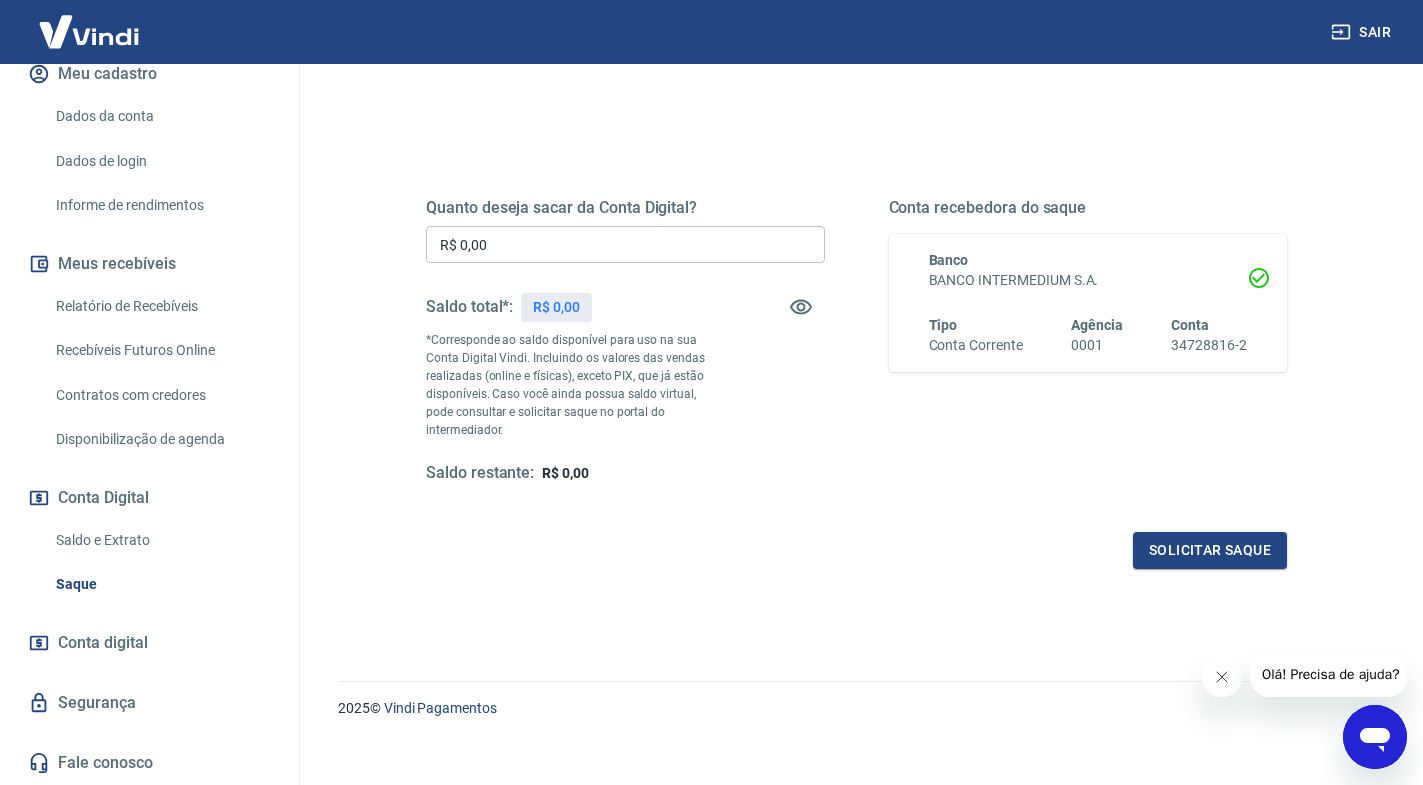 click on "Saldo e Extrato" at bounding box center (161, 540) 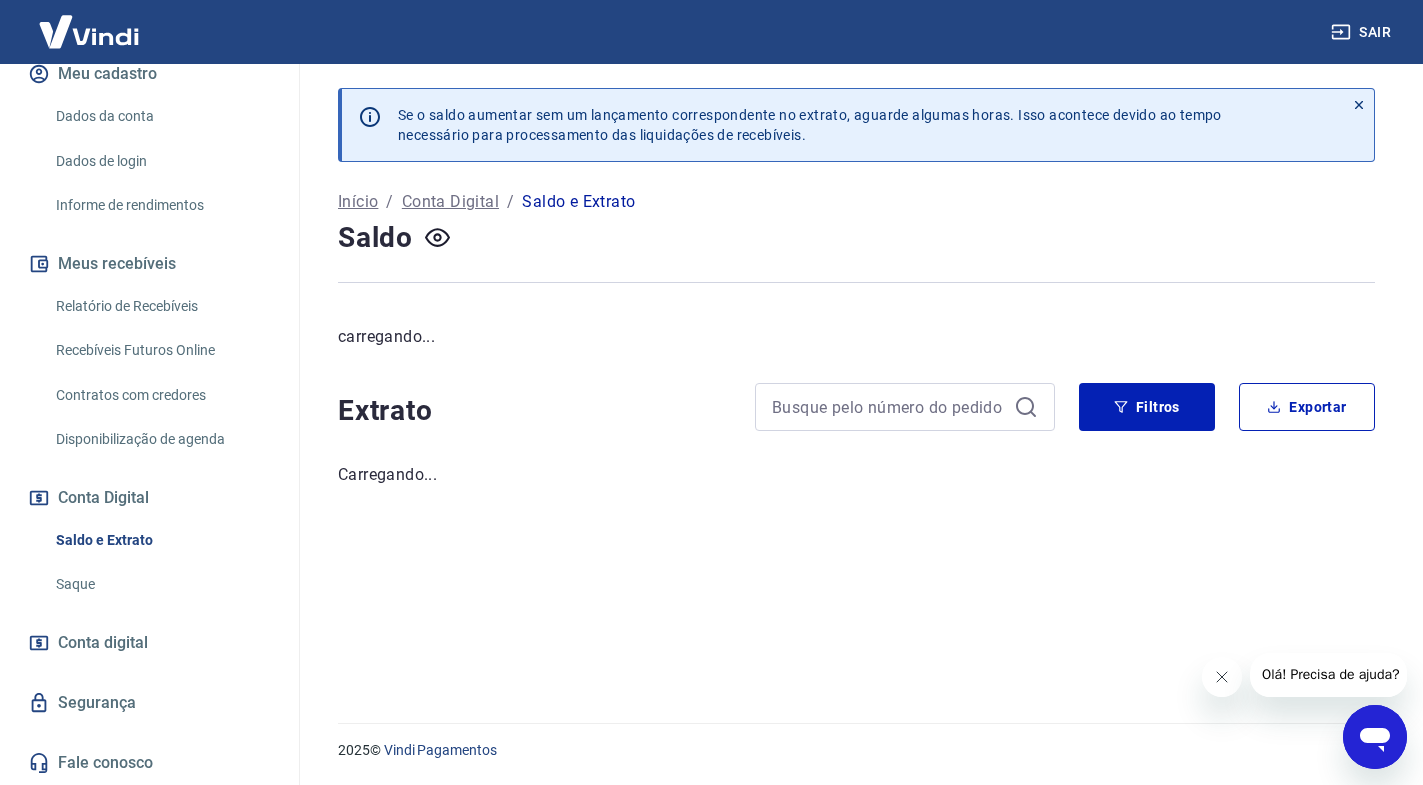 scroll, scrollTop: 0, scrollLeft: 0, axis: both 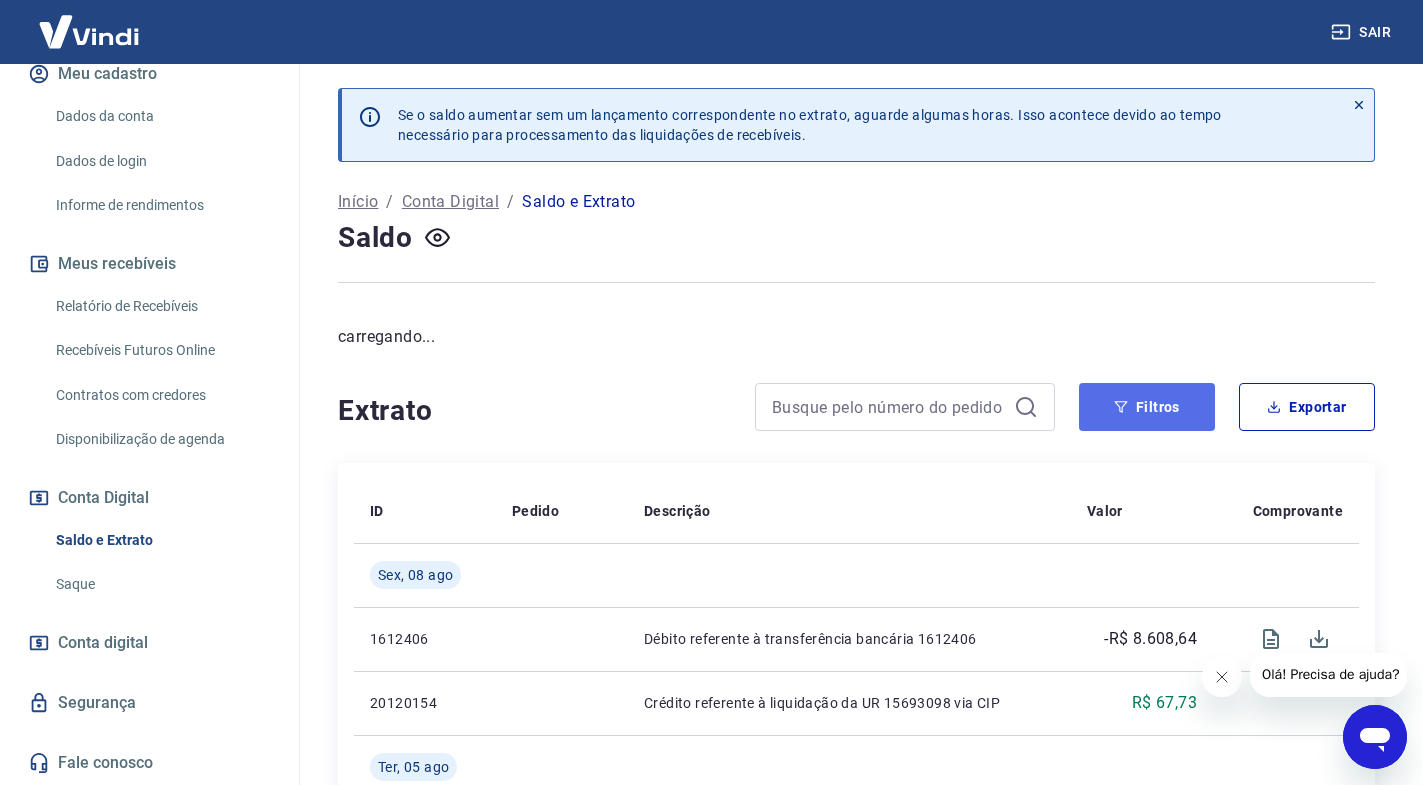 click on "Filtros" at bounding box center [1147, 407] 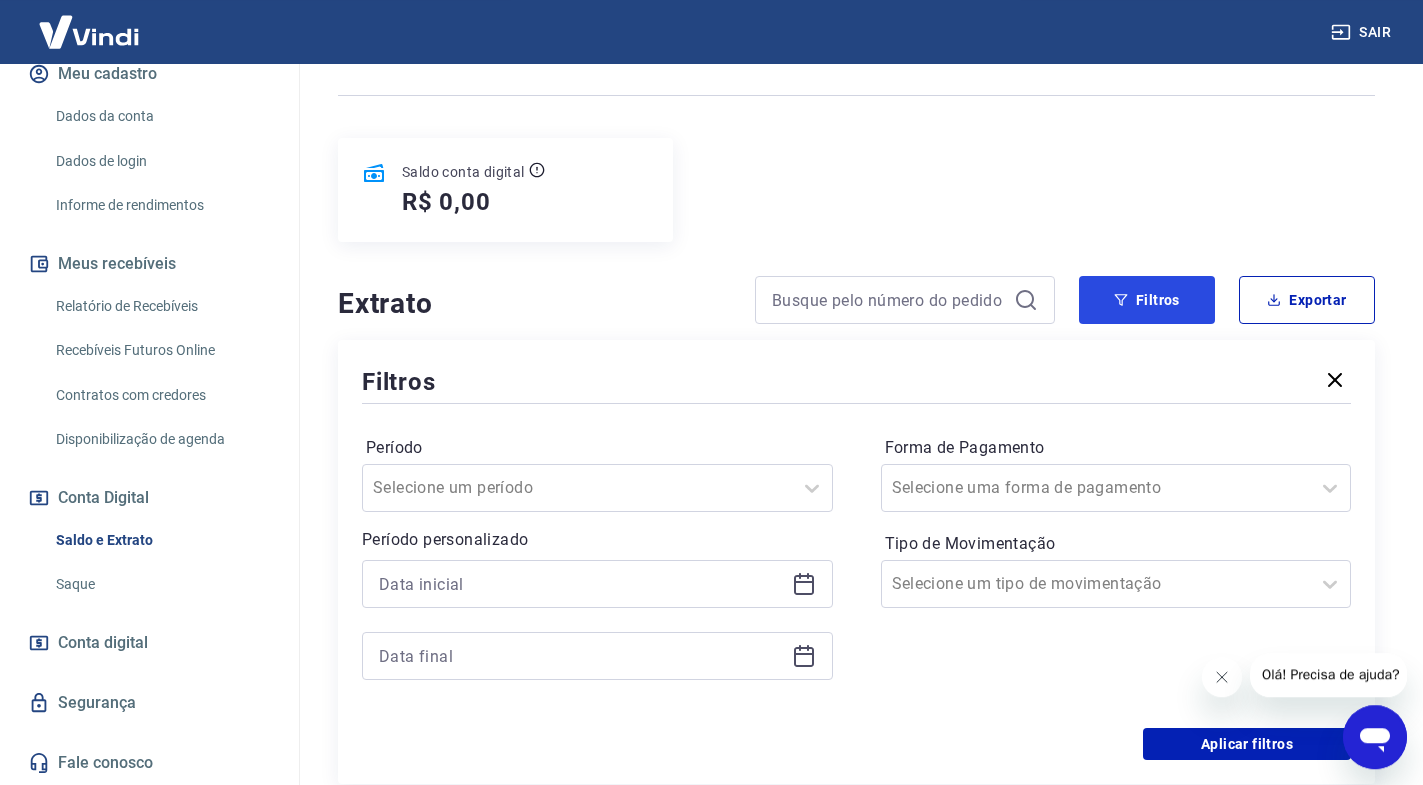 scroll, scrollTop: 204, scrollLeft: 0, axis: vertical 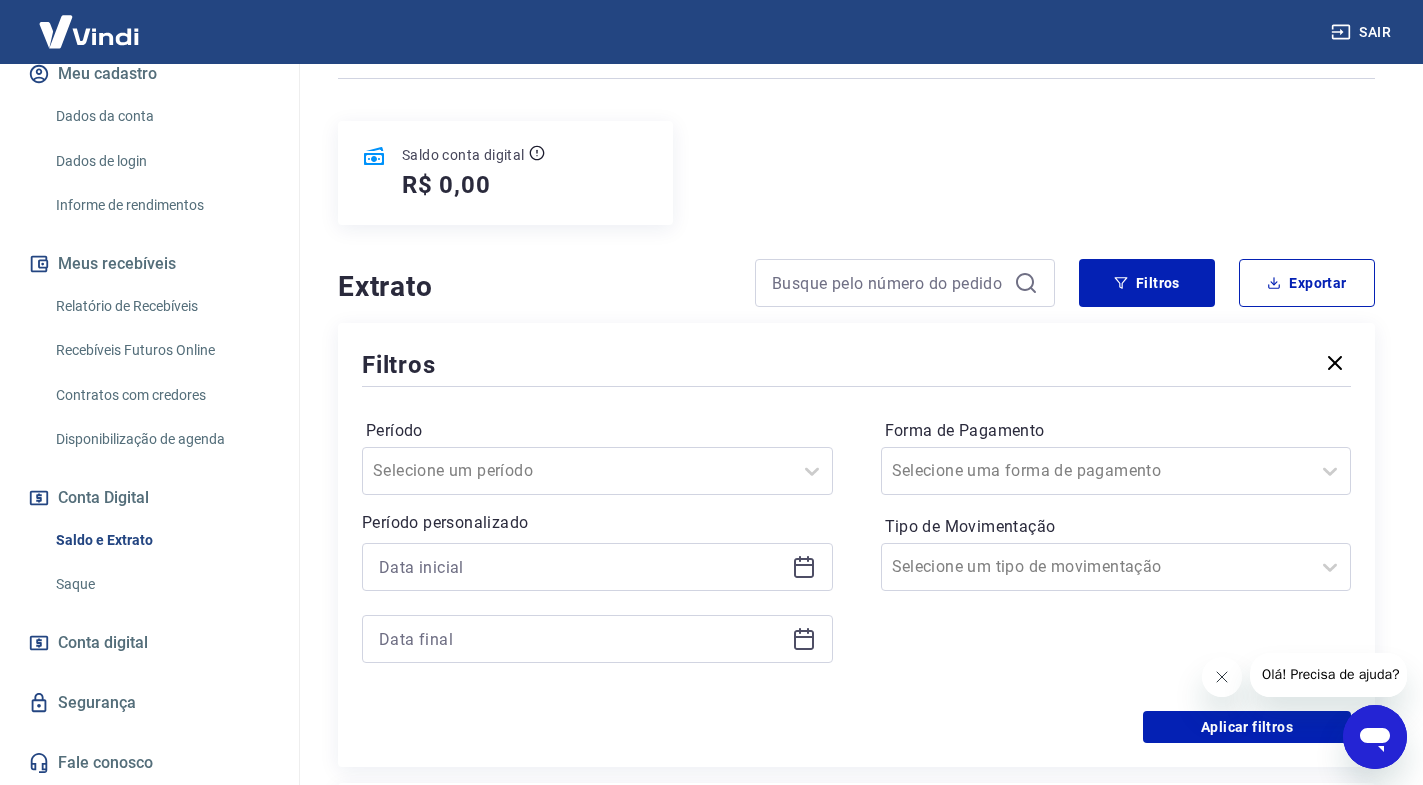 click at bounding box center (597, 603) 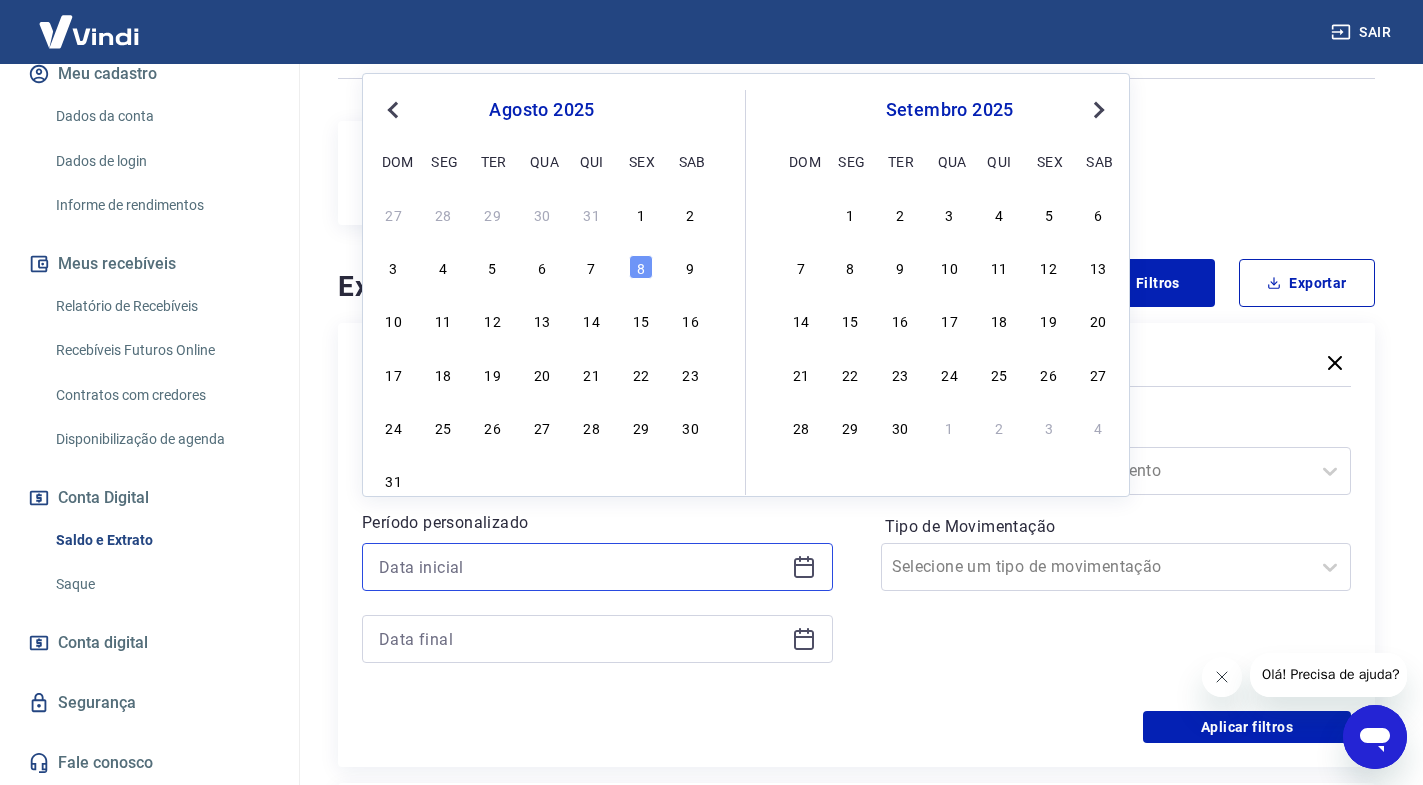 click at bounding box center (581, 567) 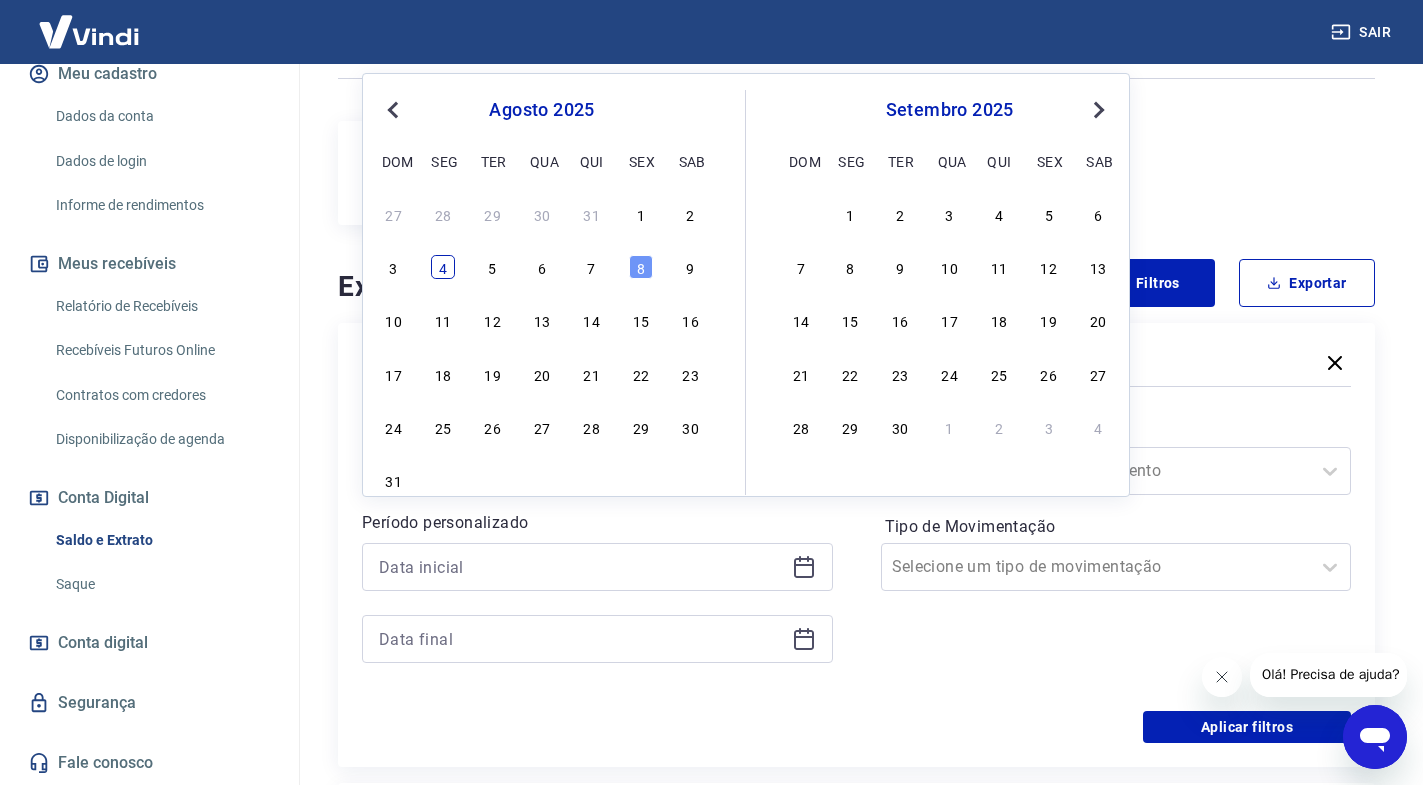 click on "4" at bounding box center [443, 267] 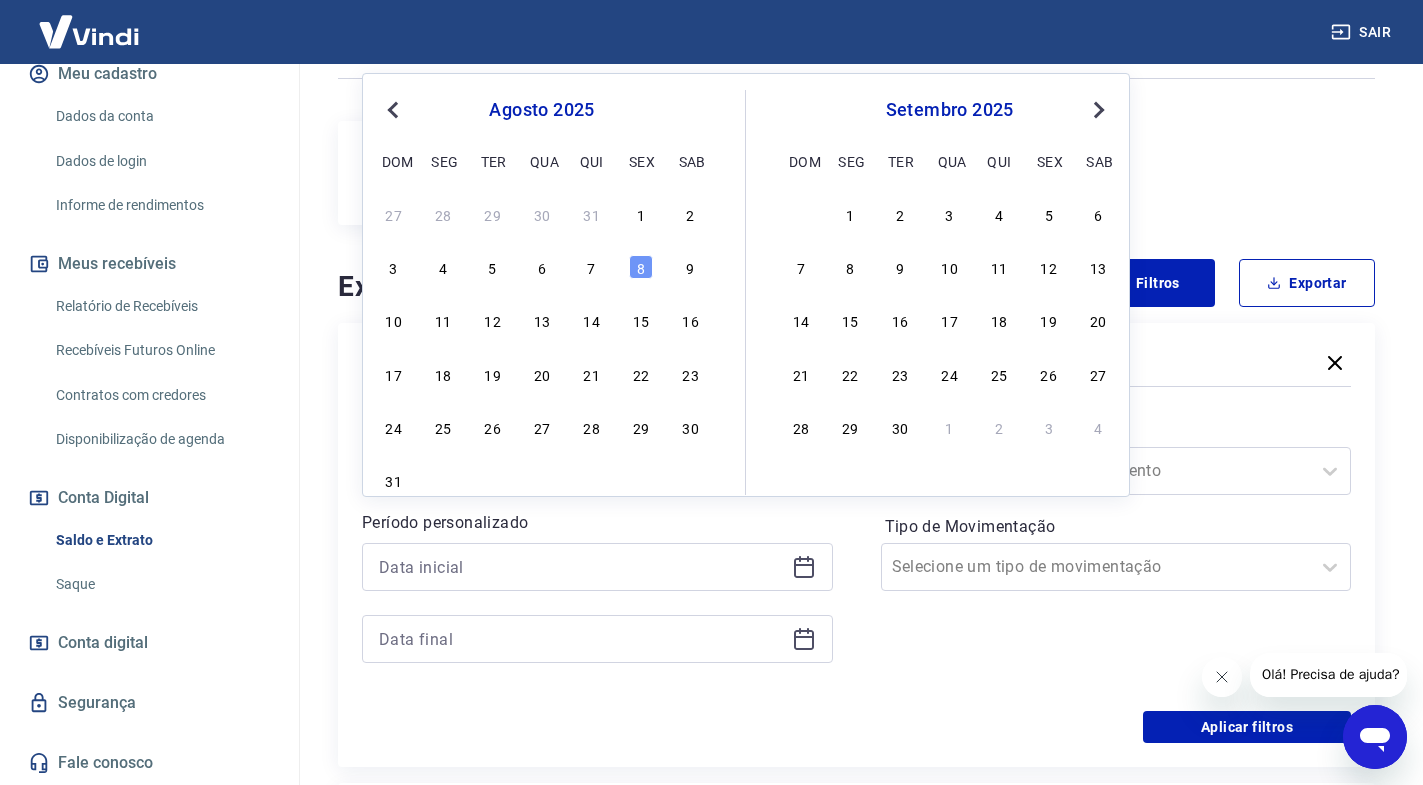 type on "04/08/2025" 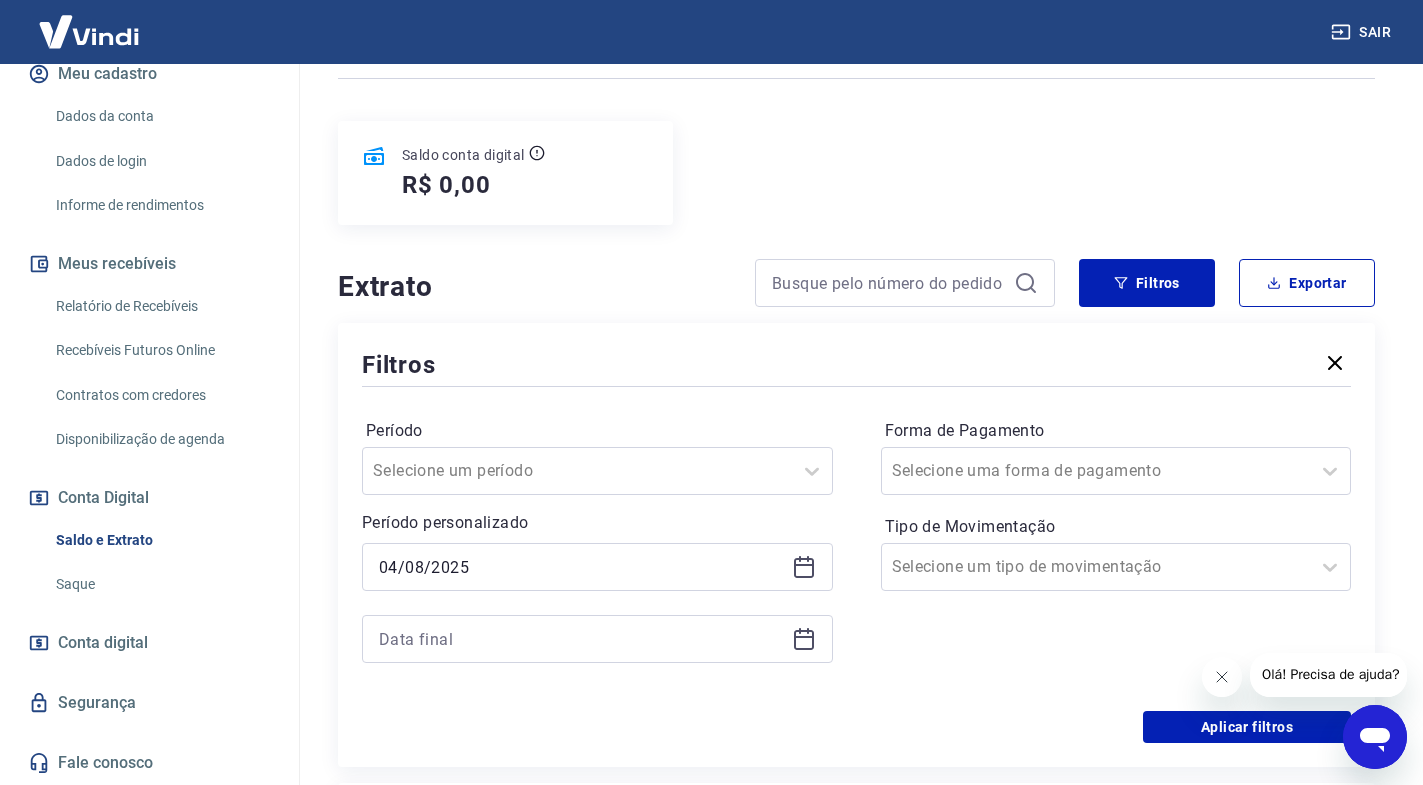 click 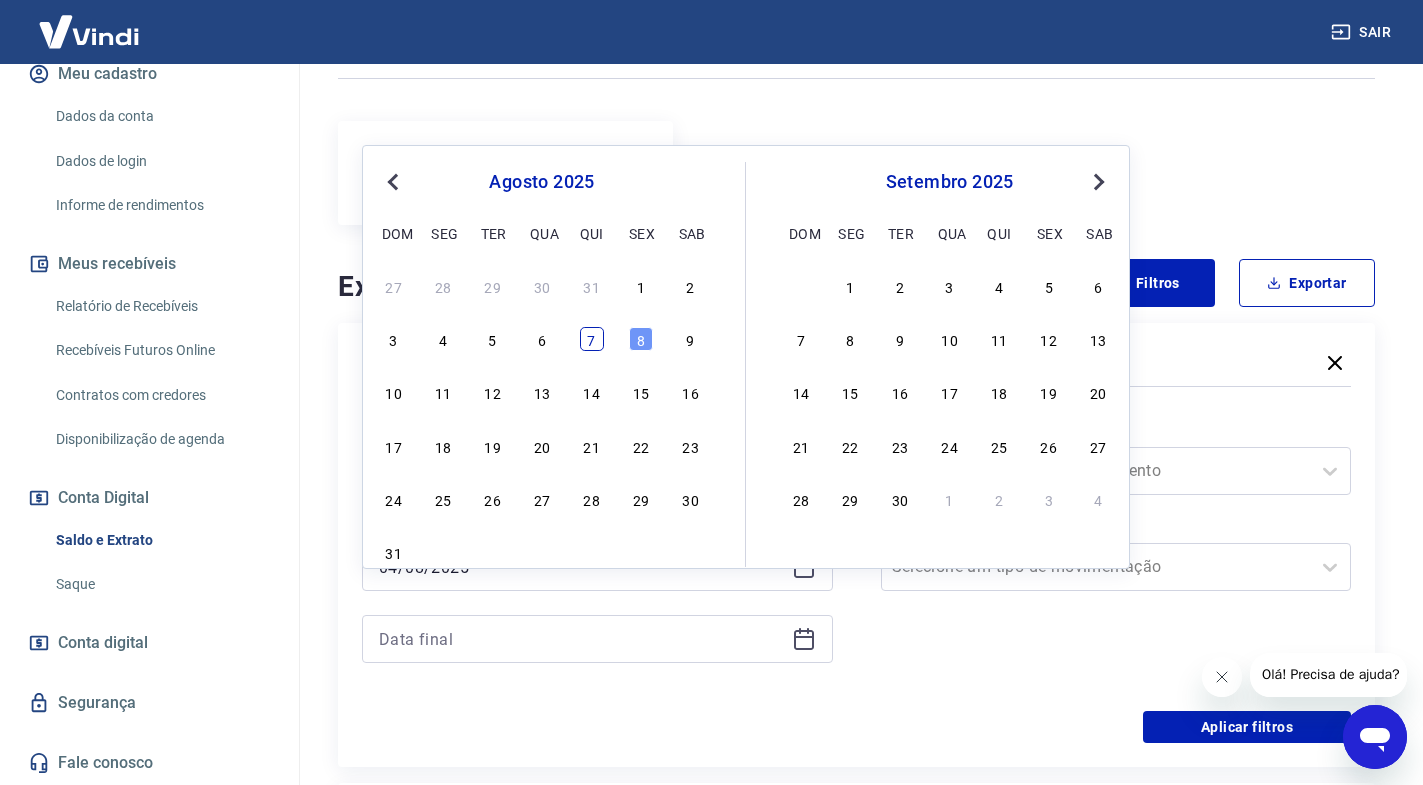 click on "7" at bounding box center (592, 339) 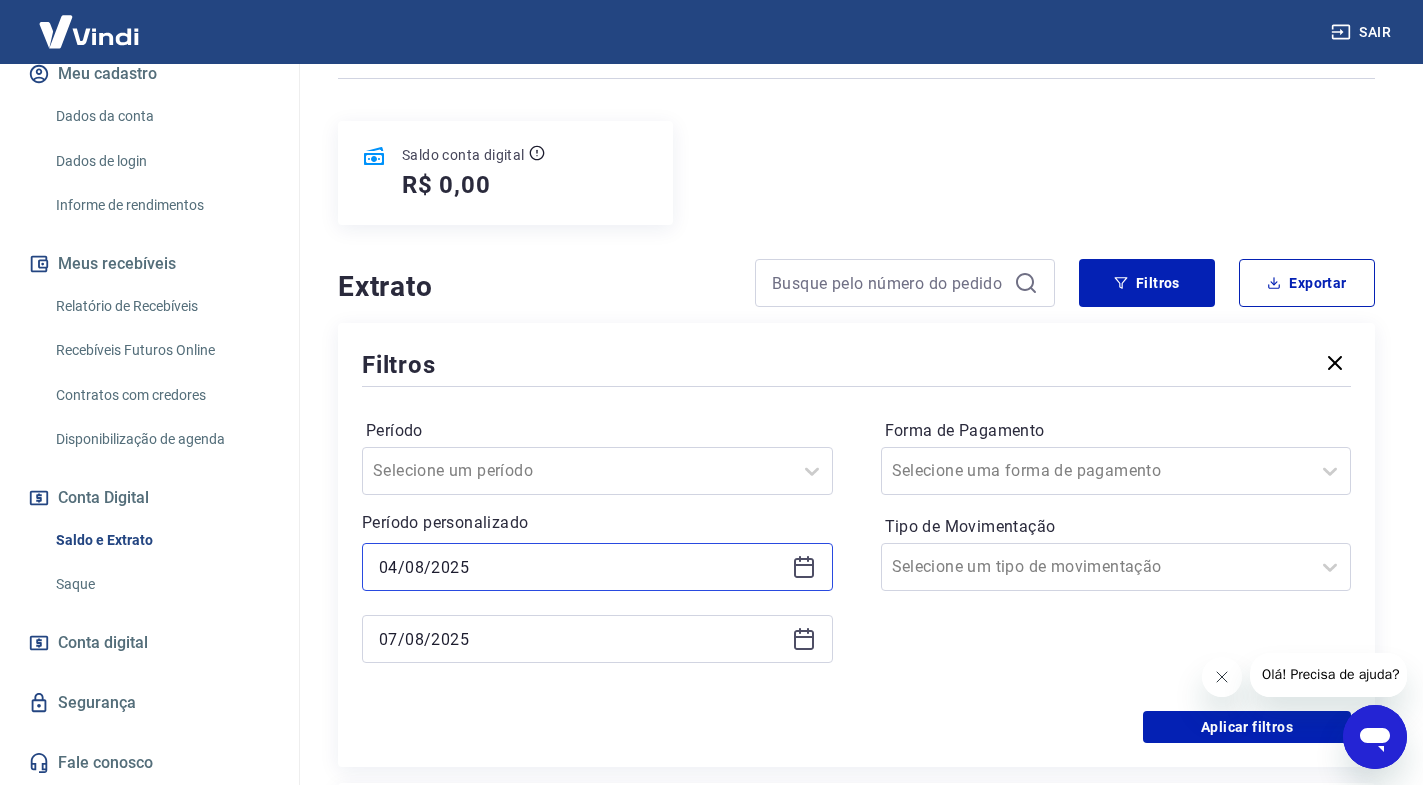 click on "04/08/2025" at bounding box center [581, 567] 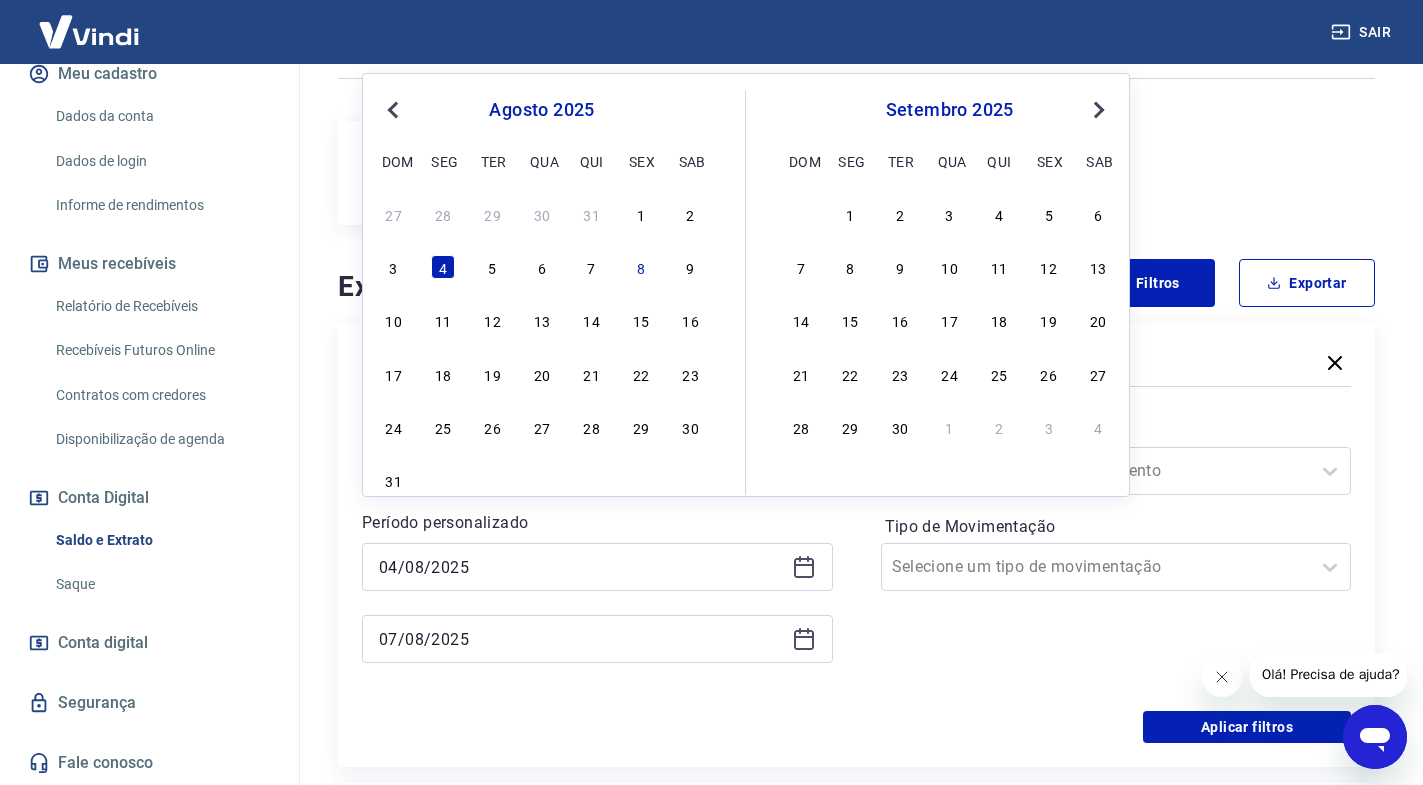click on "Previous Month" at bounding box center (393, 110) 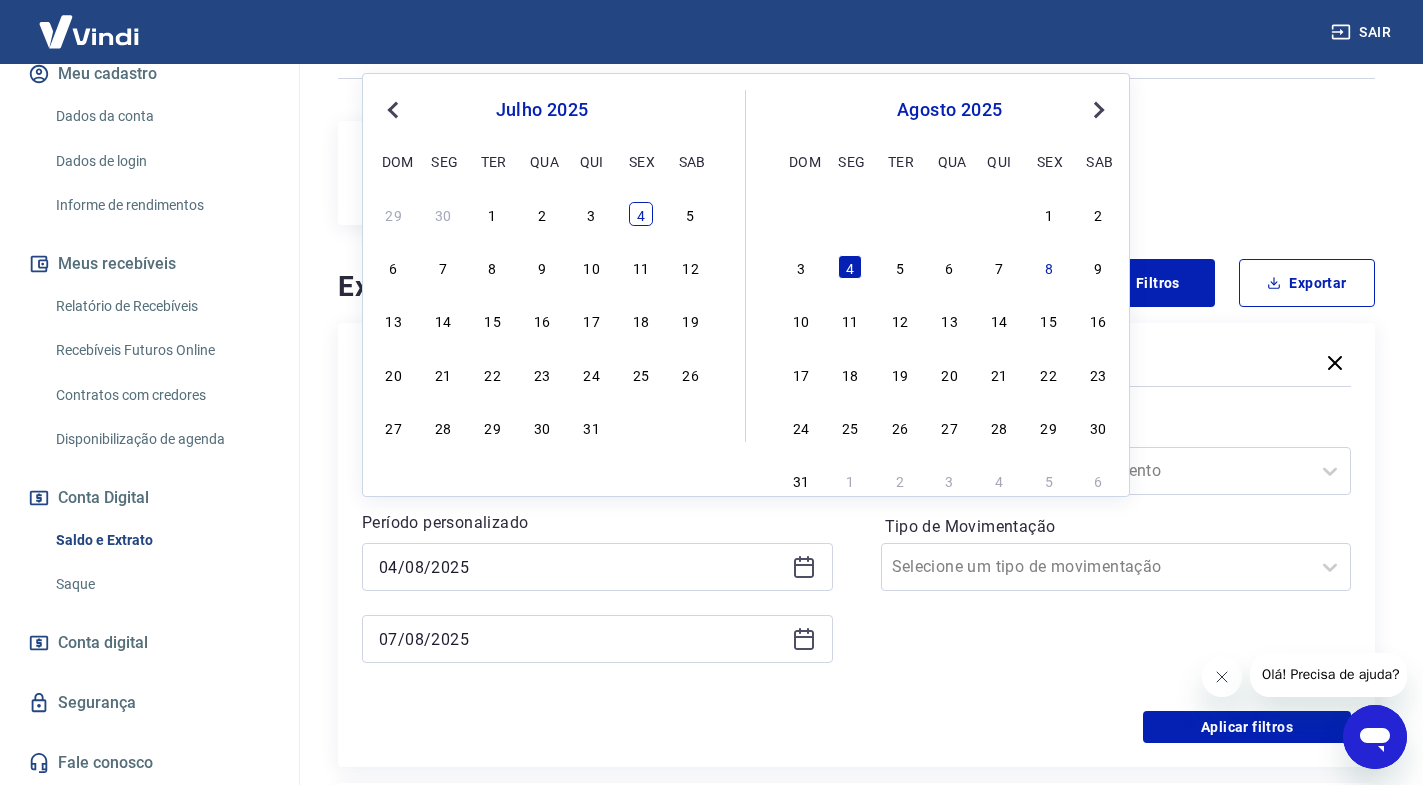 click on "4" at bounding box center [641, 214] 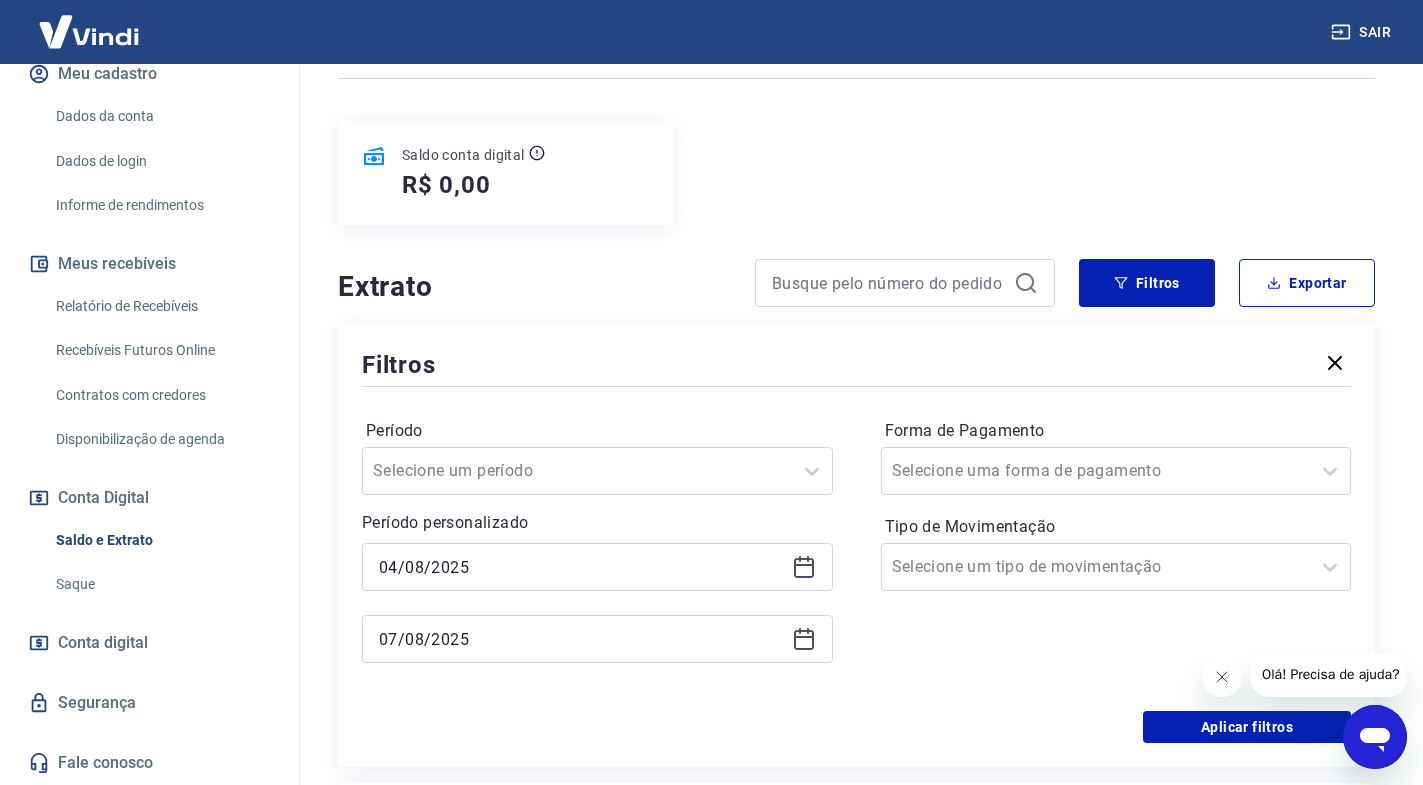 type on "04/07/2025" 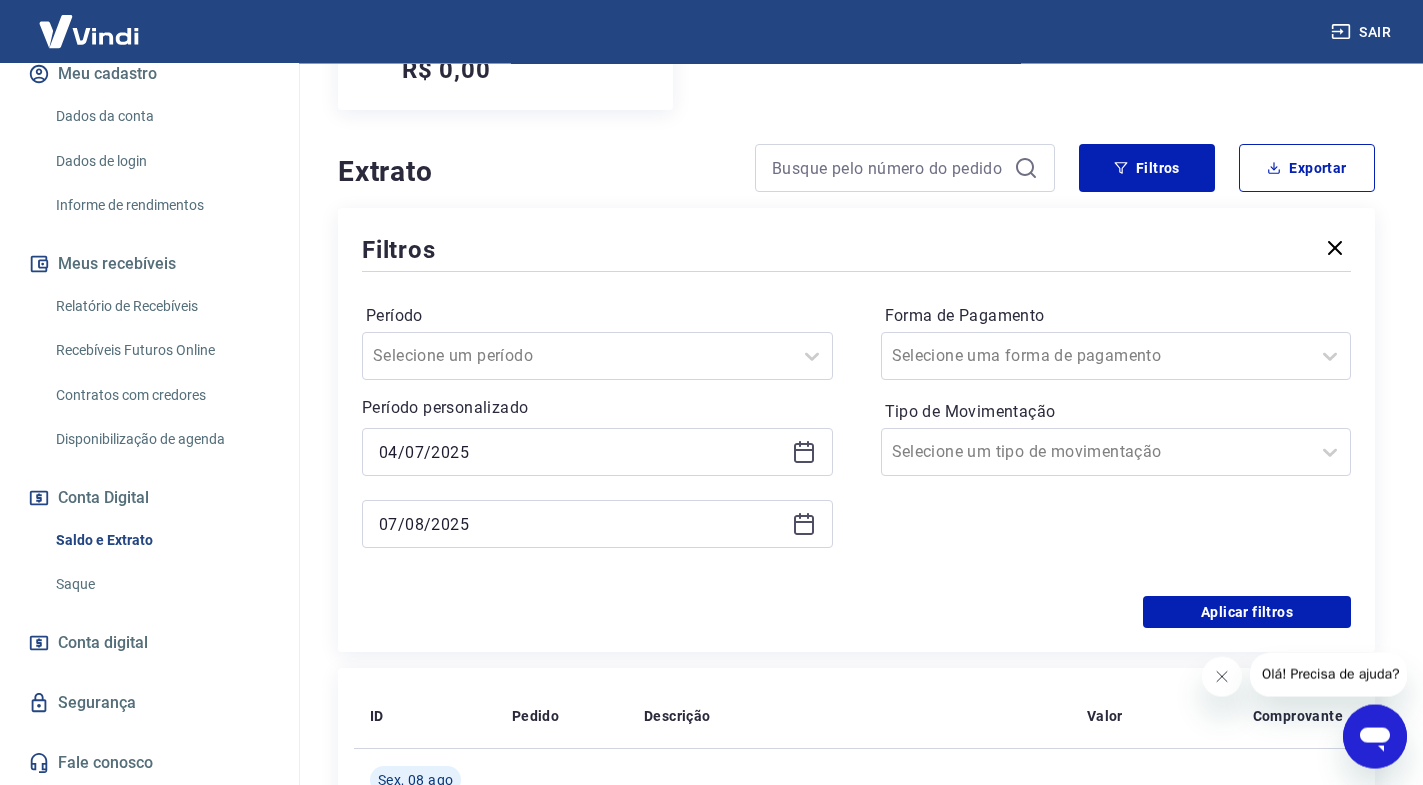 scroll, scrollTop: 408, scrollLeft: 0, axis: vertical 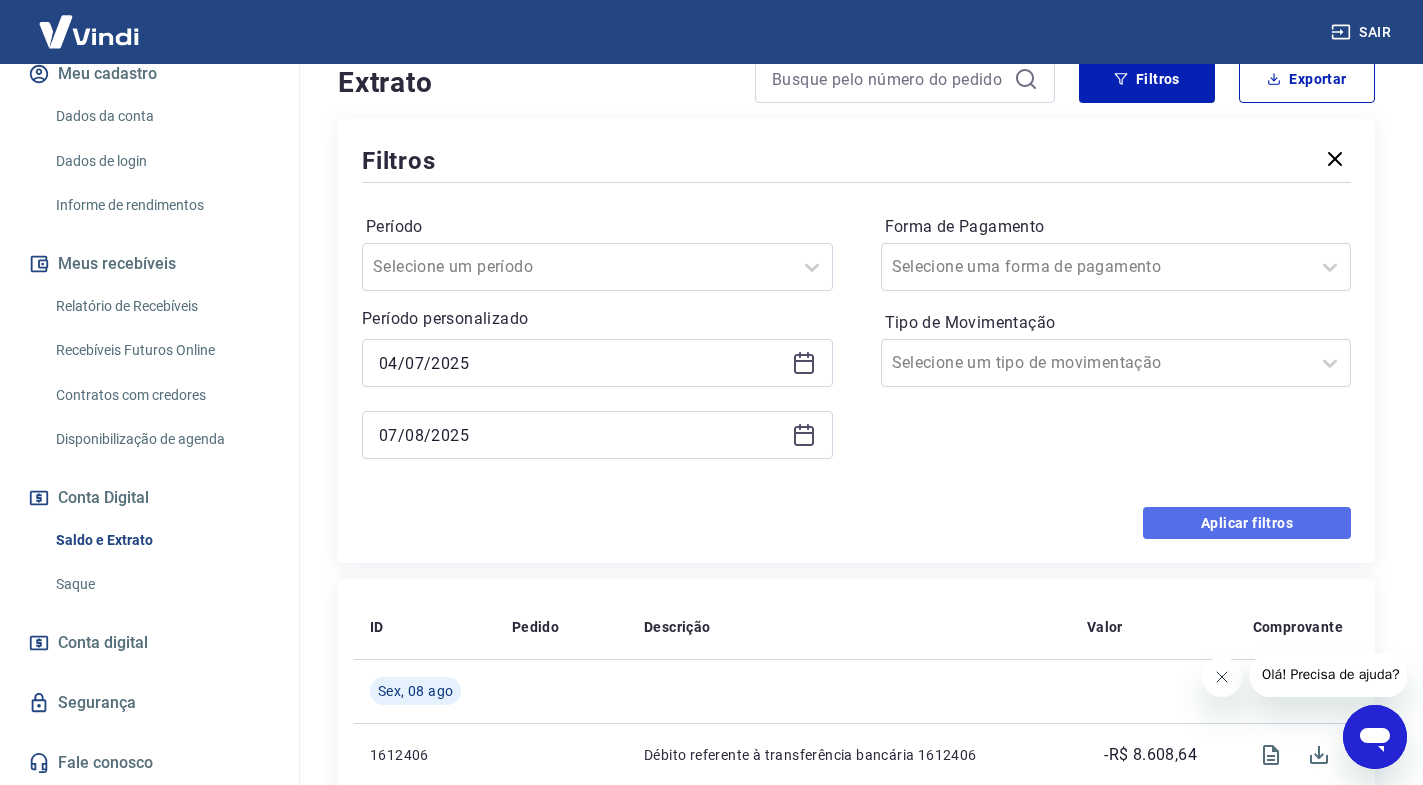 click on "Aplicar filtros" at bounding box center [1247, 523] 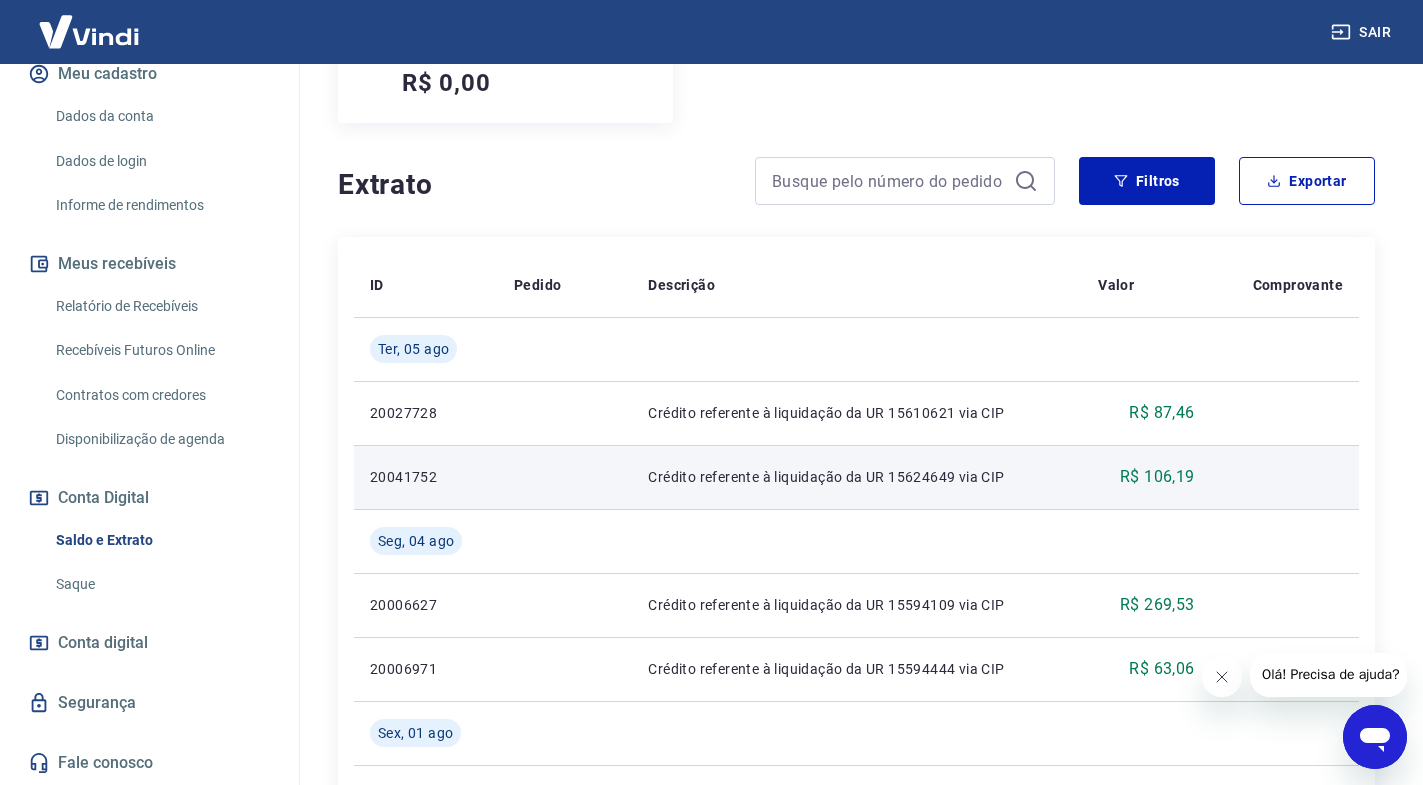 scroll, scrollTop: 102, scrollLeft: 0, axis: vertical 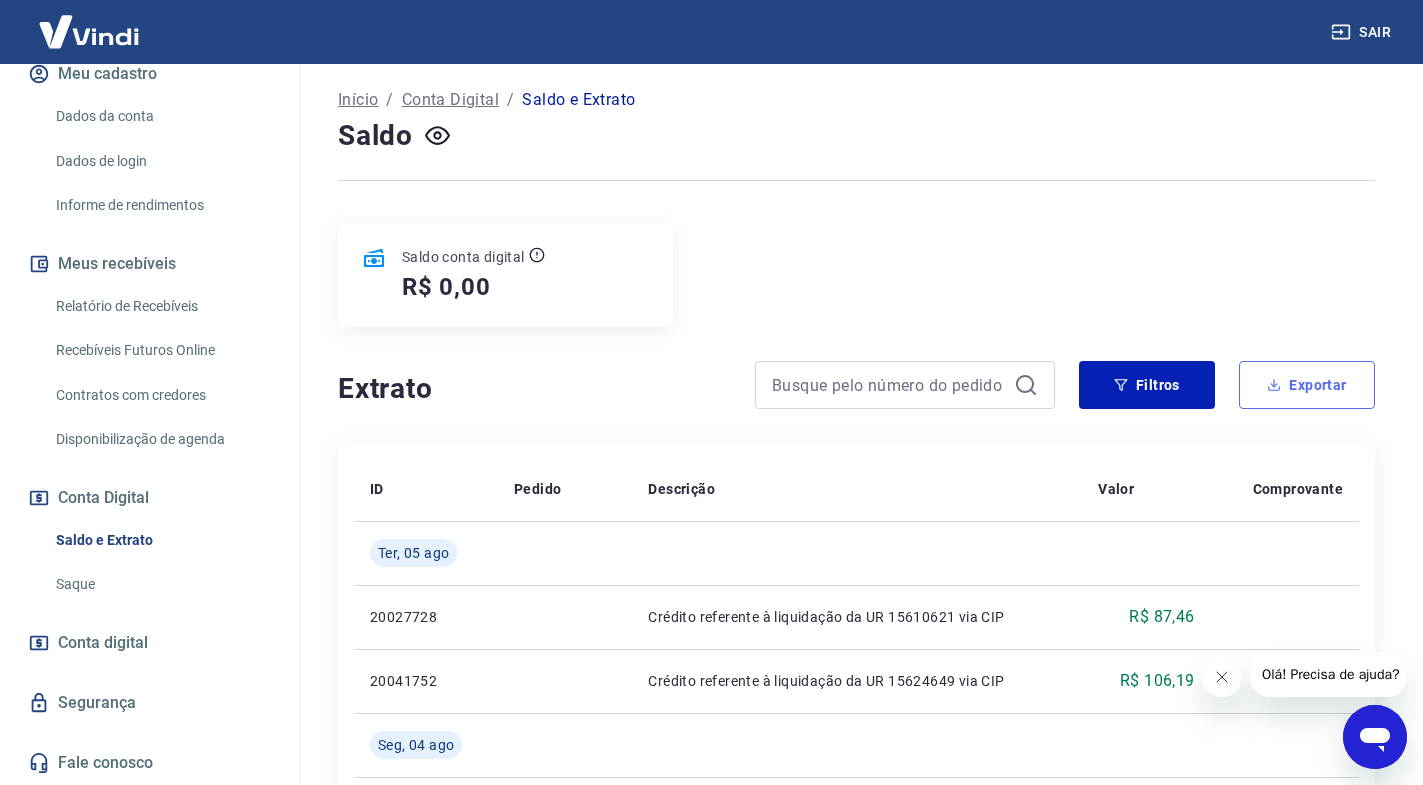 click on "Exportar" at bounding box center (1307, 385) 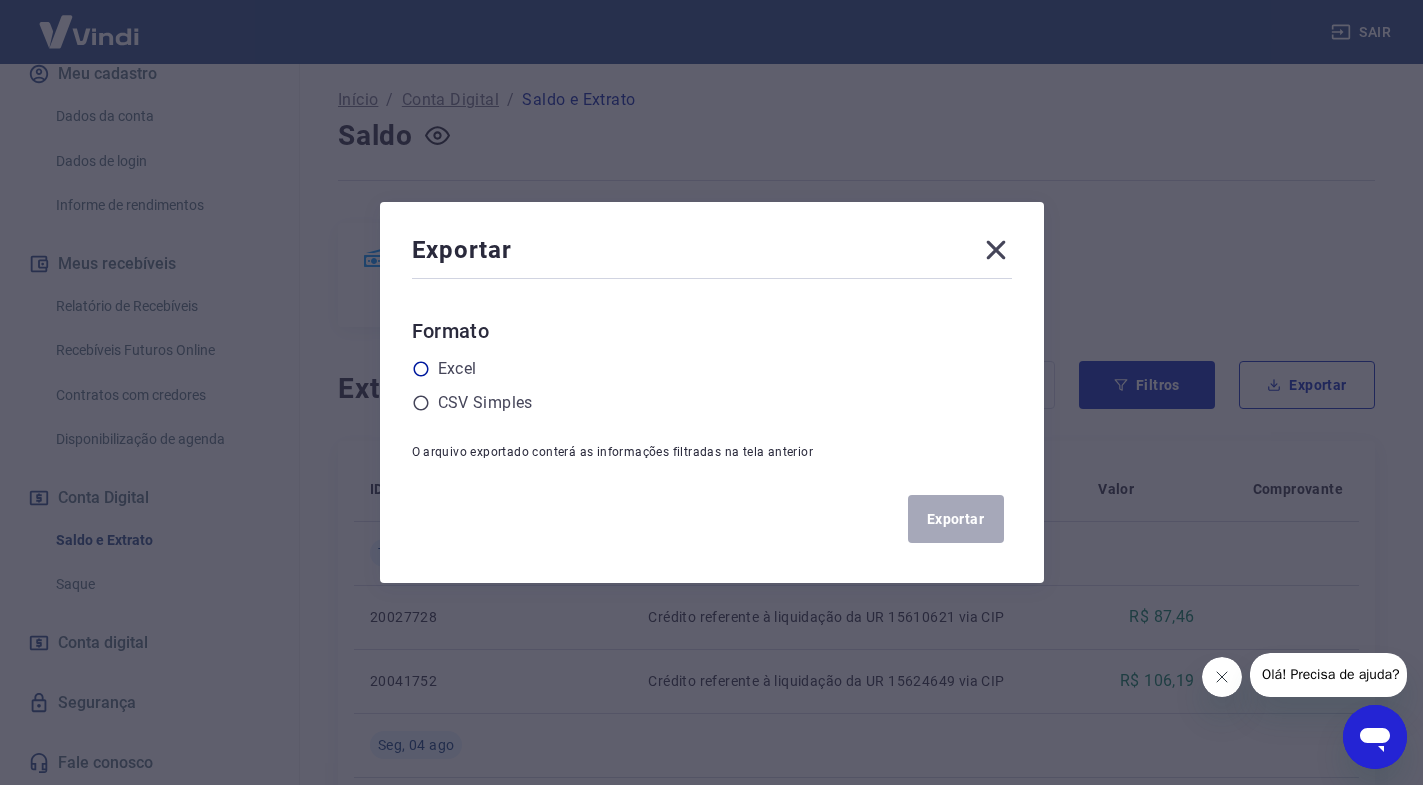 click 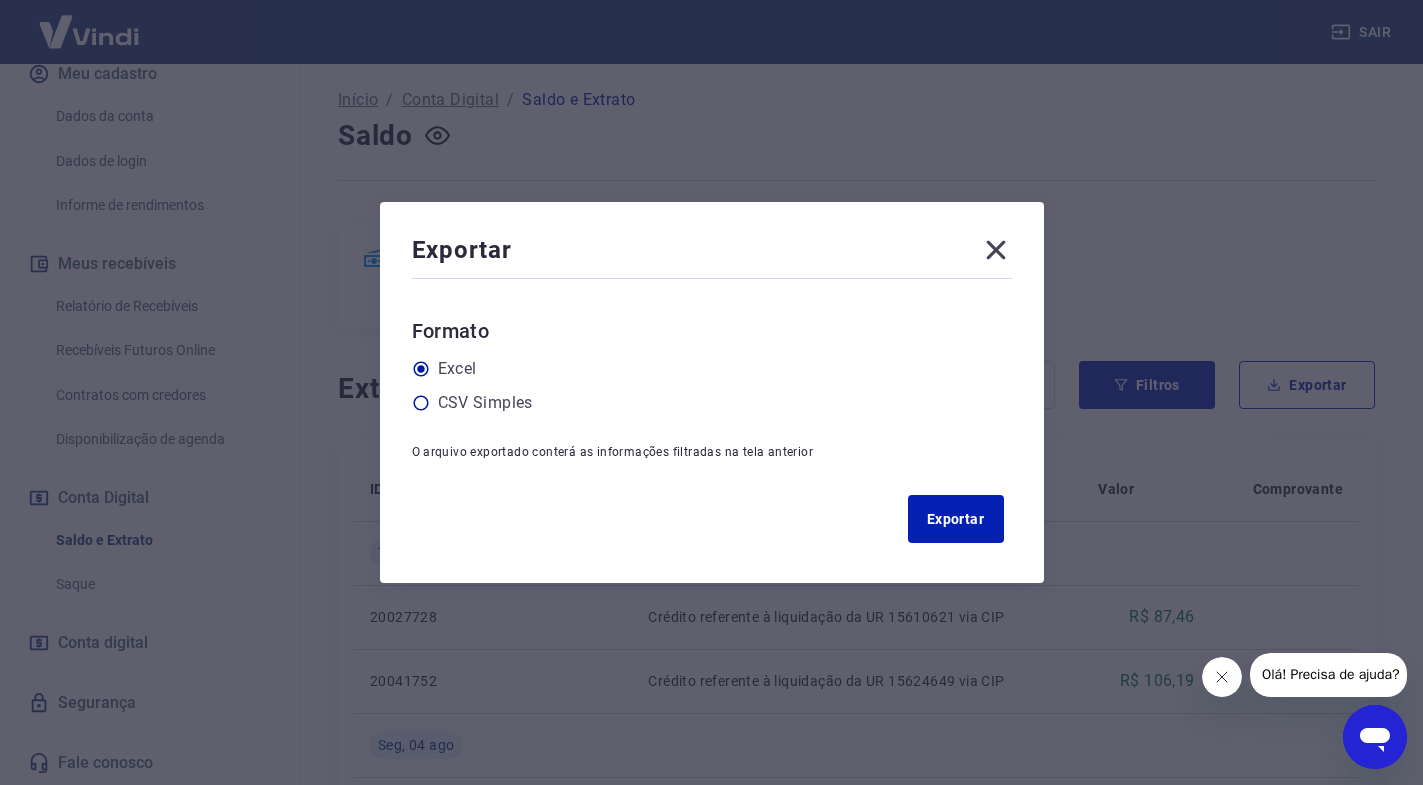 click 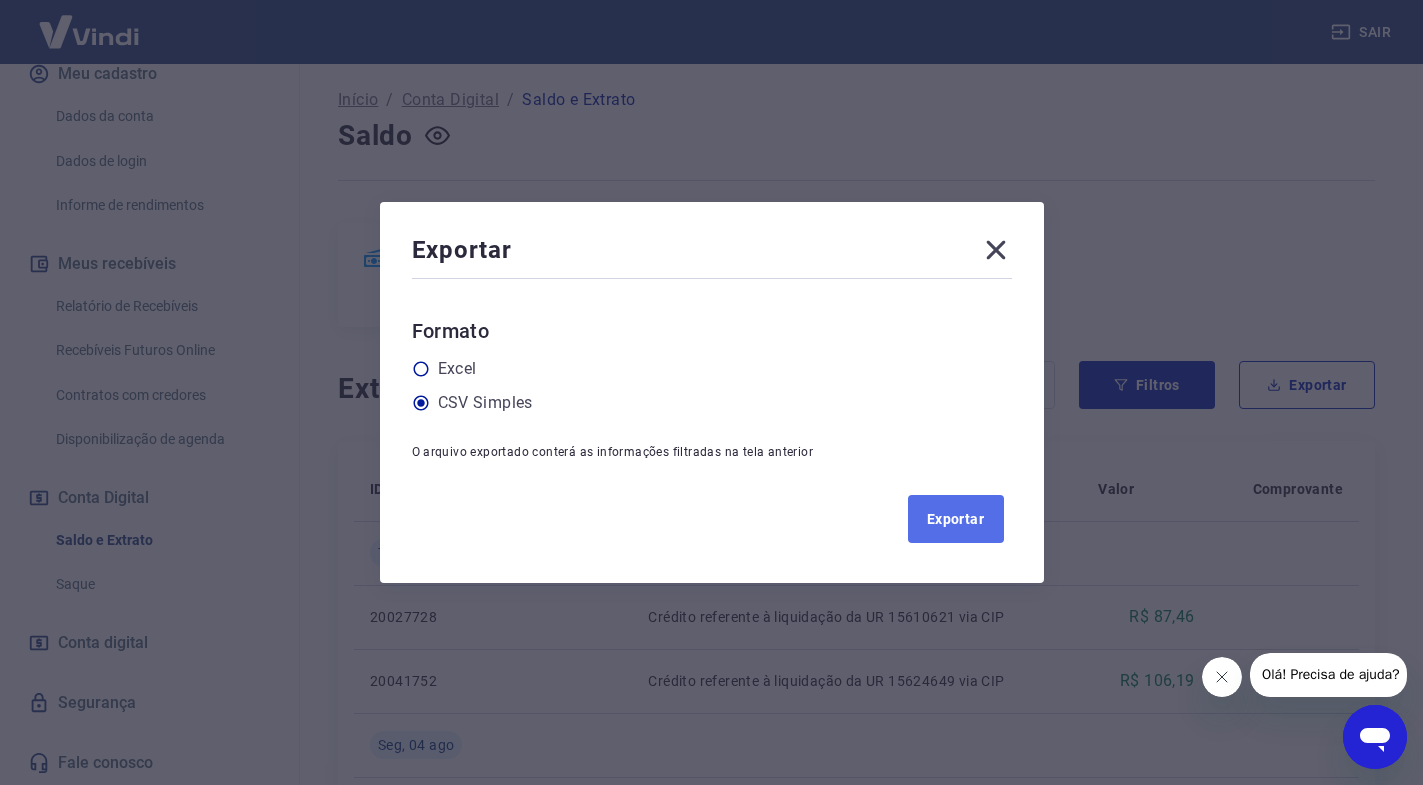 click on "Exportar" at bounding box center [956, 519] 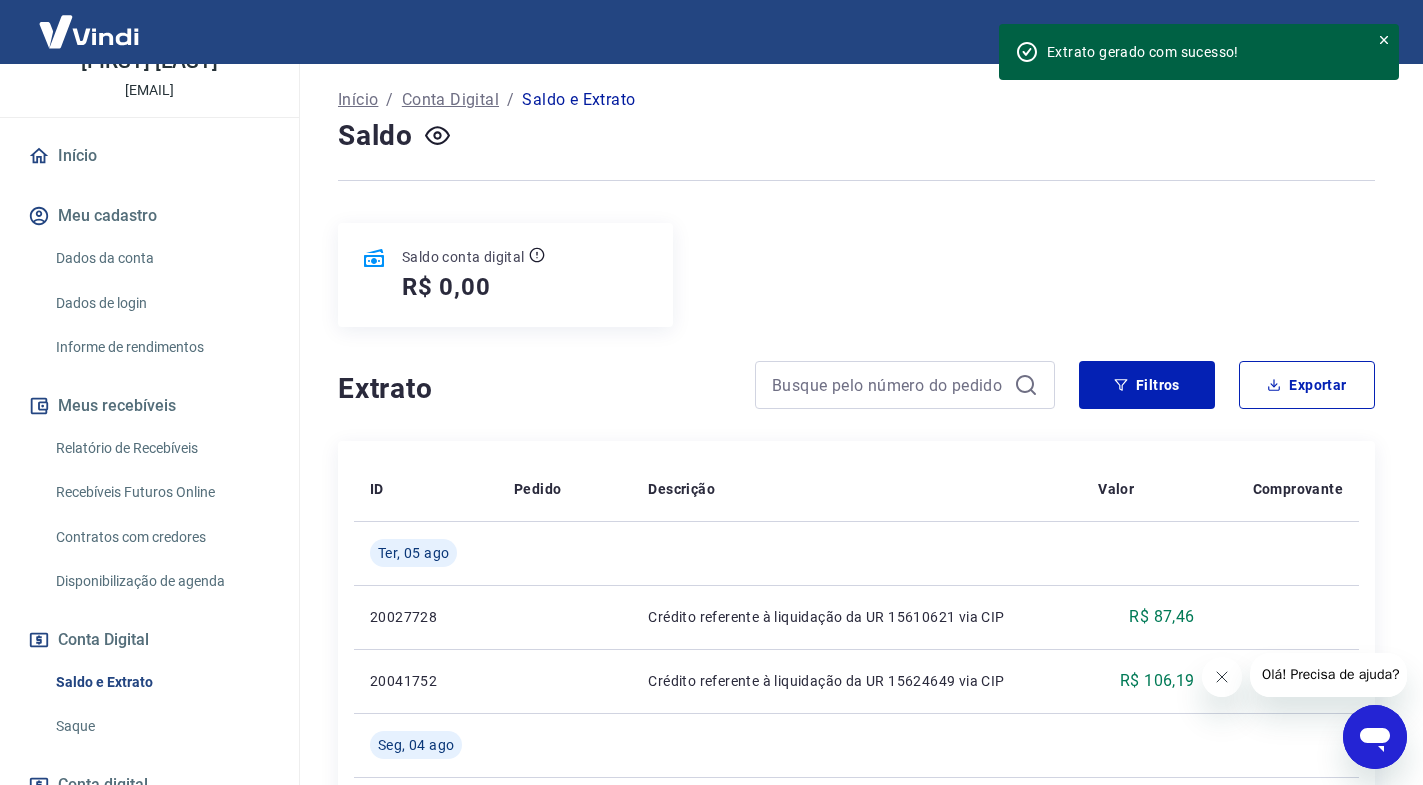 scroll, scrollTop: 157, scrollLeft: 0, axis: vertical 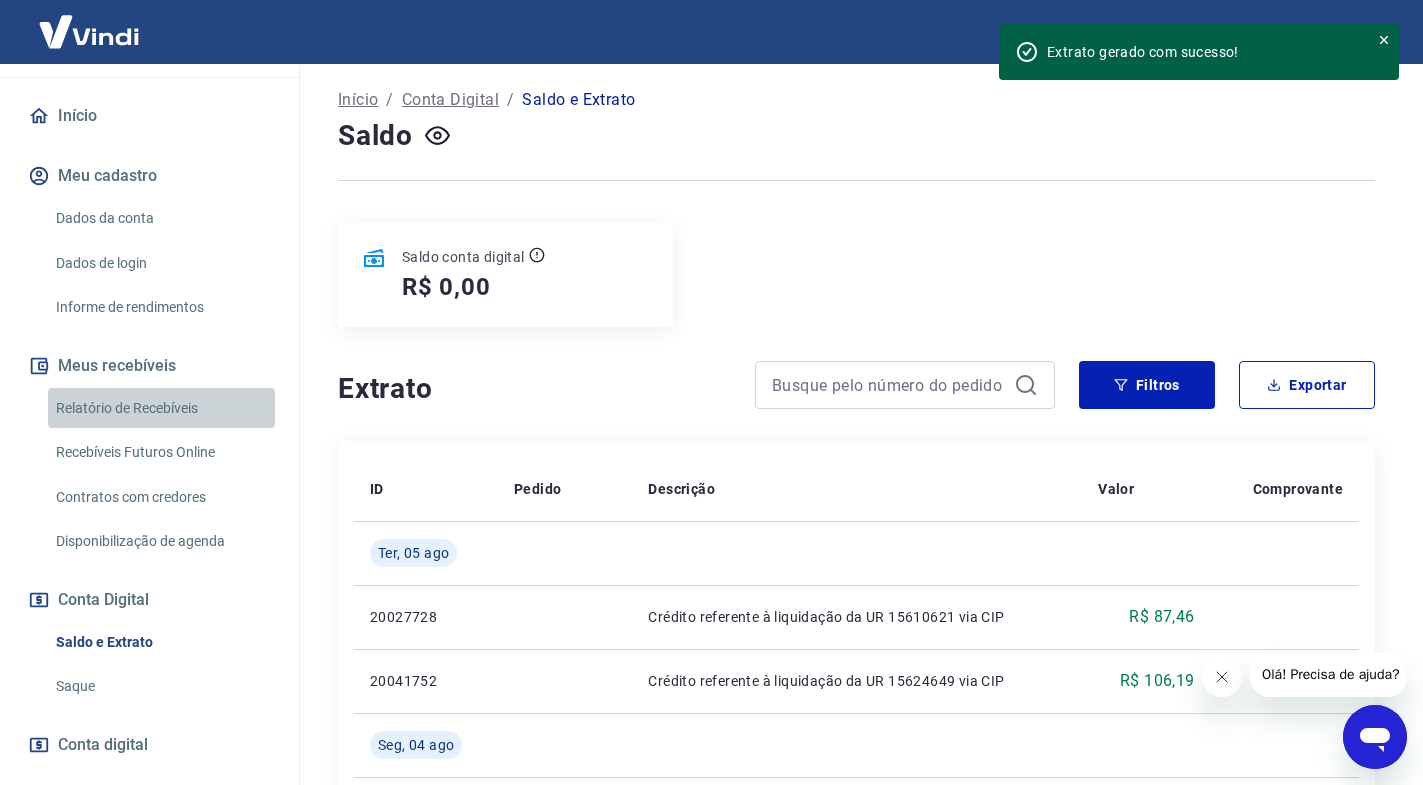 click on "Relatório de Recebíveis" at bounding box center (161, 408) 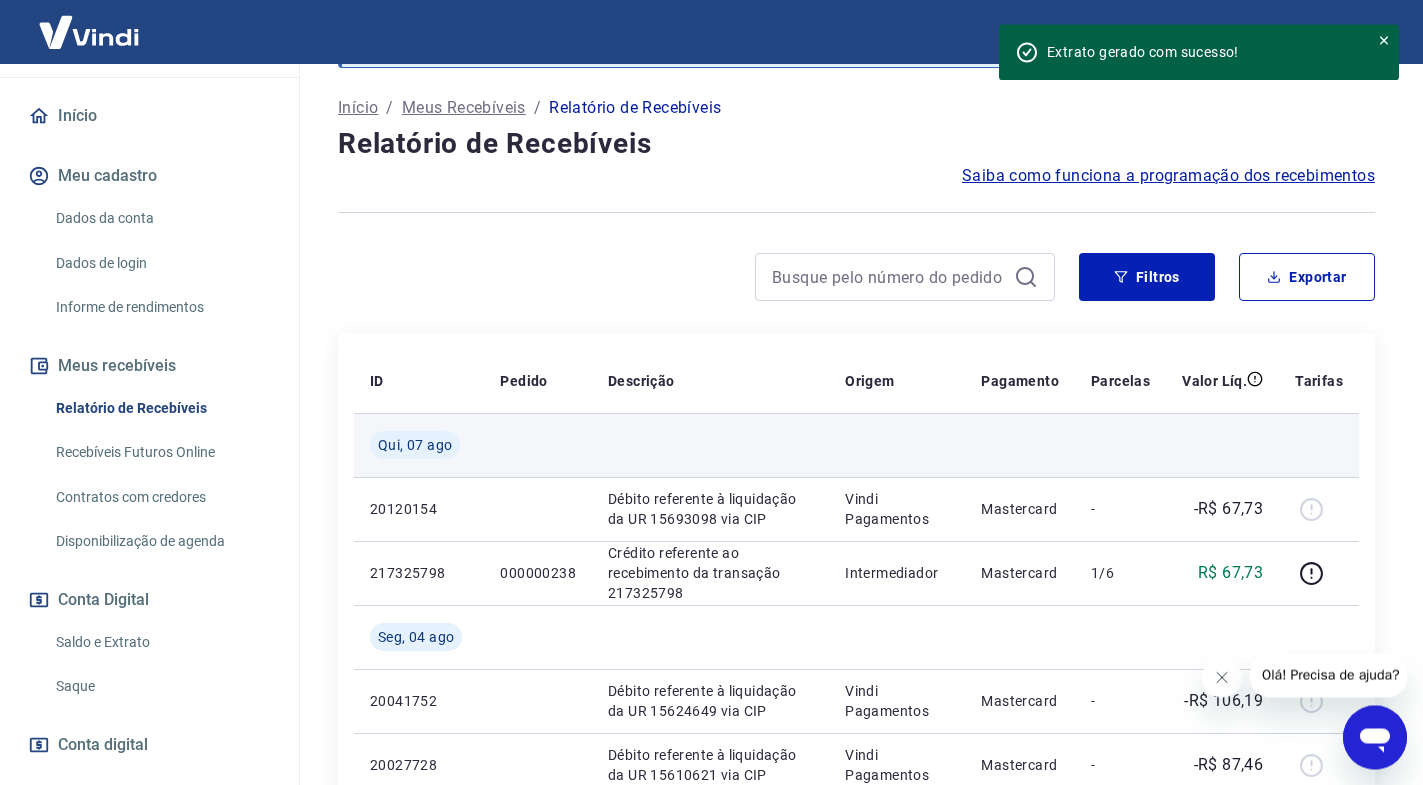 scroll, scrollTop: 102, scrollLeft: 0, axis: vertical 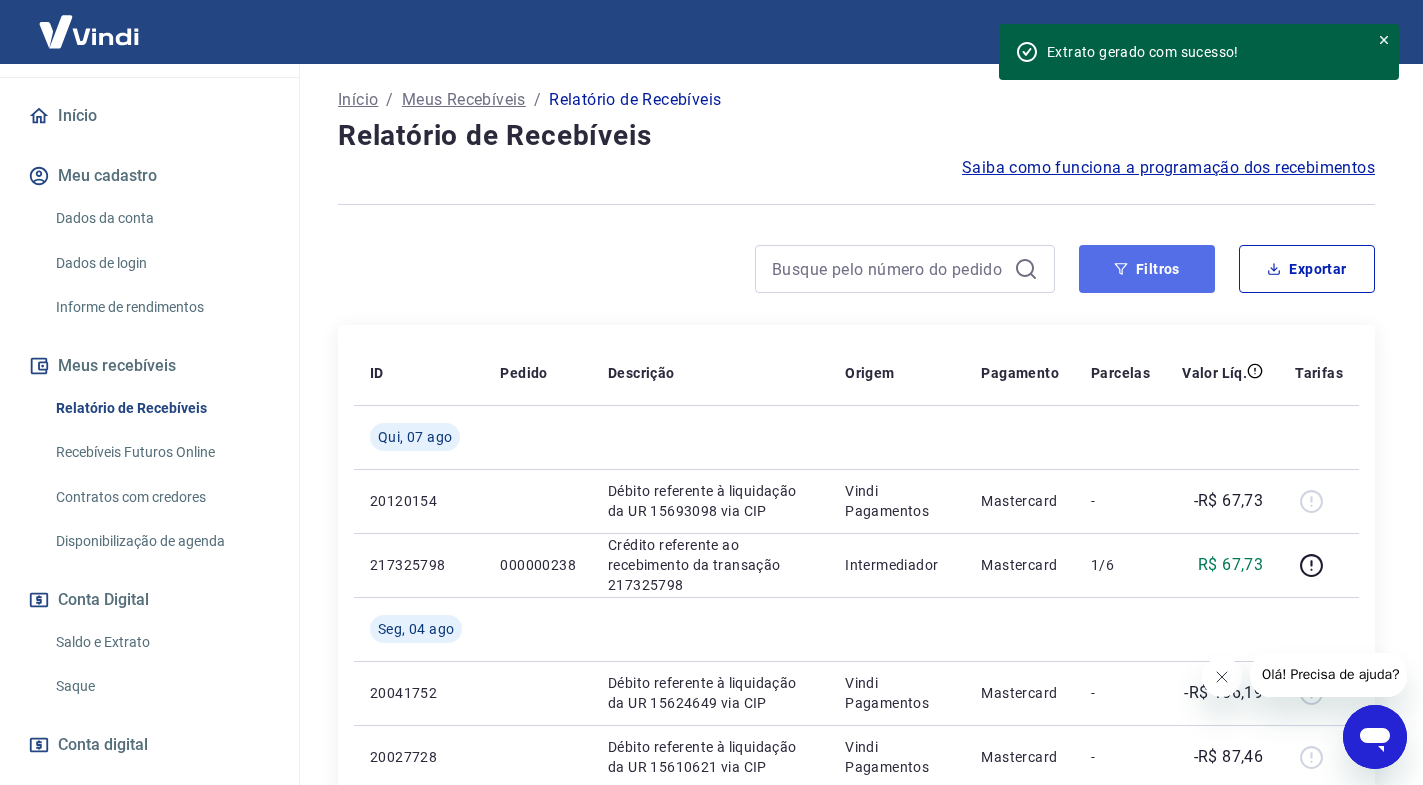 click on "Filtros" at bounding box center [1147, 269] 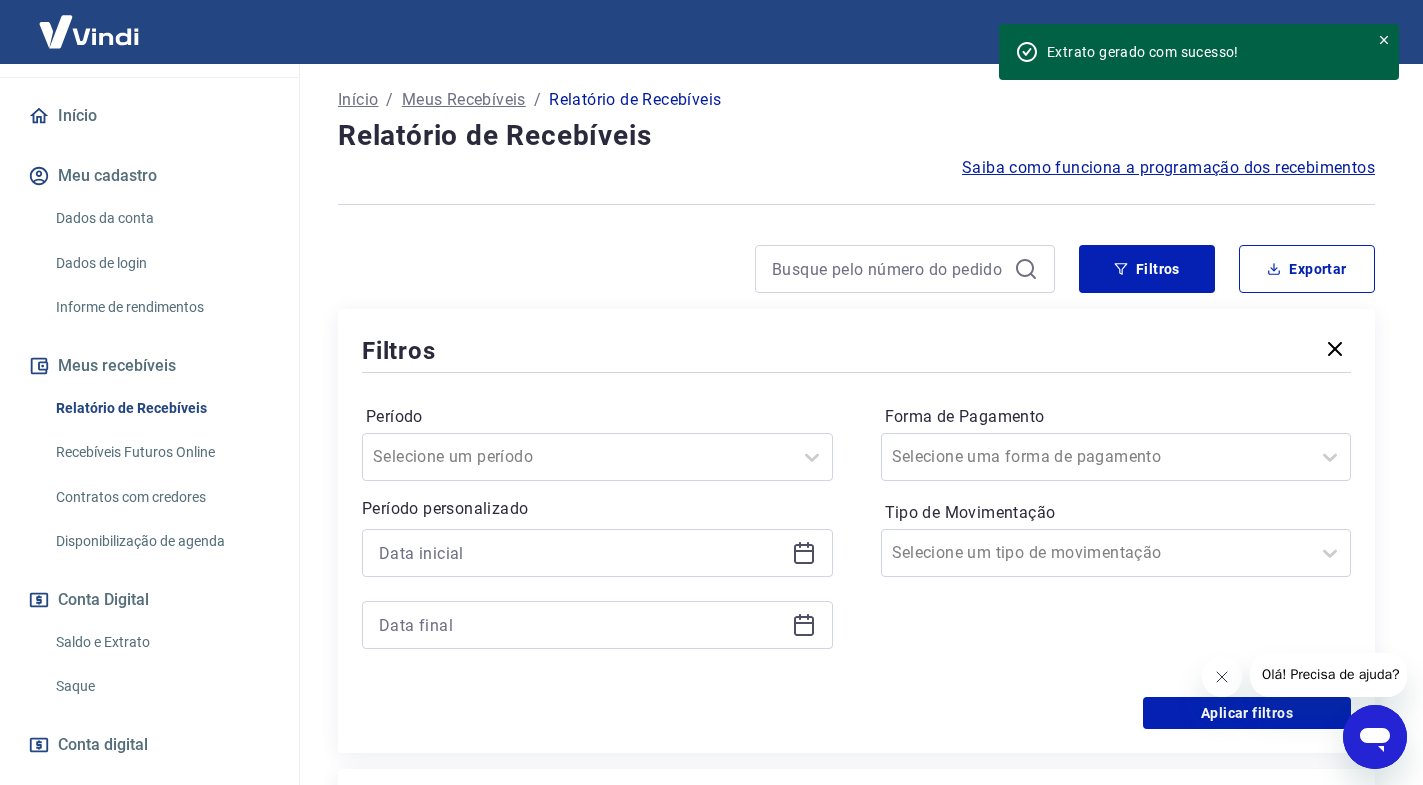 click 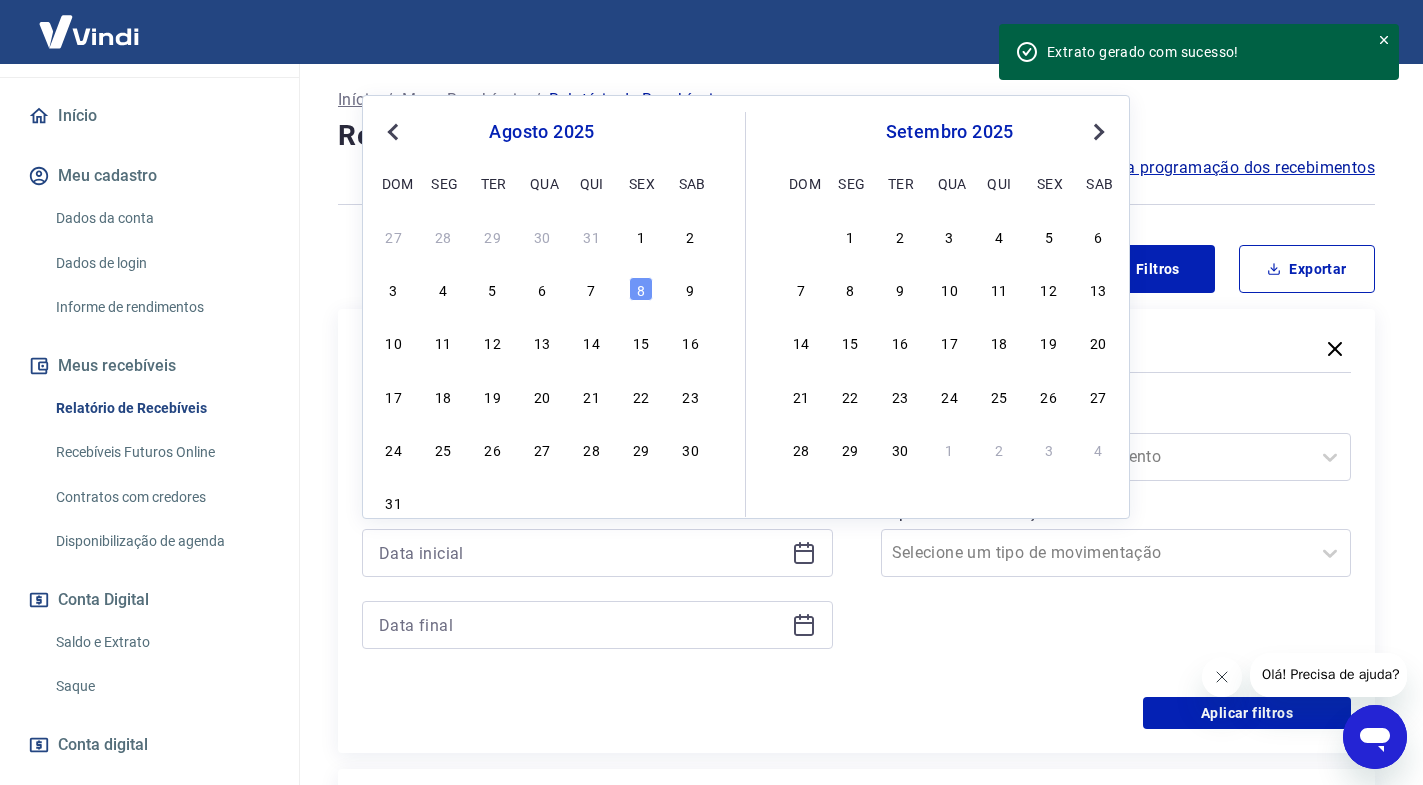 click on "Previous Month" at bounding box center (395, 131) 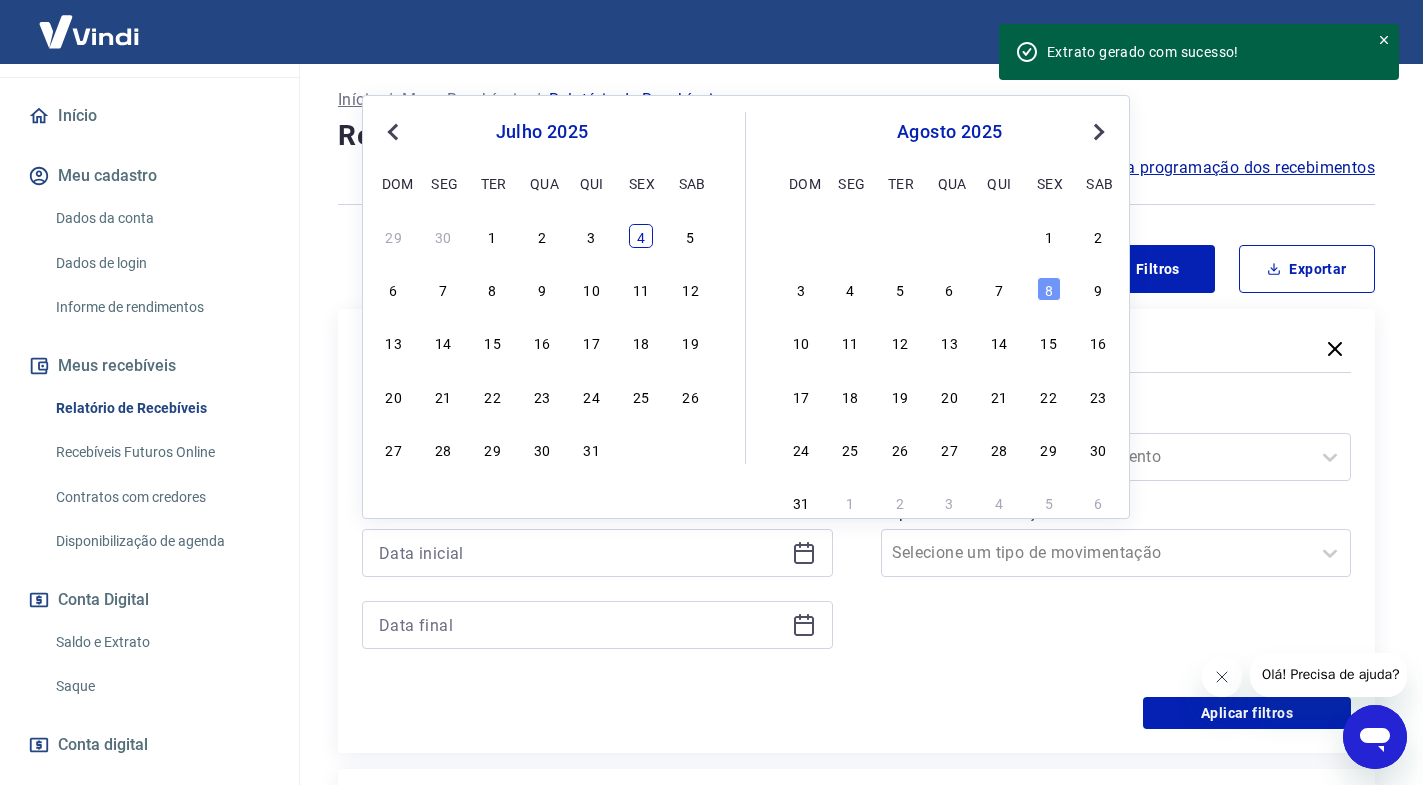 click on "4" at bounding box center [641, 236] 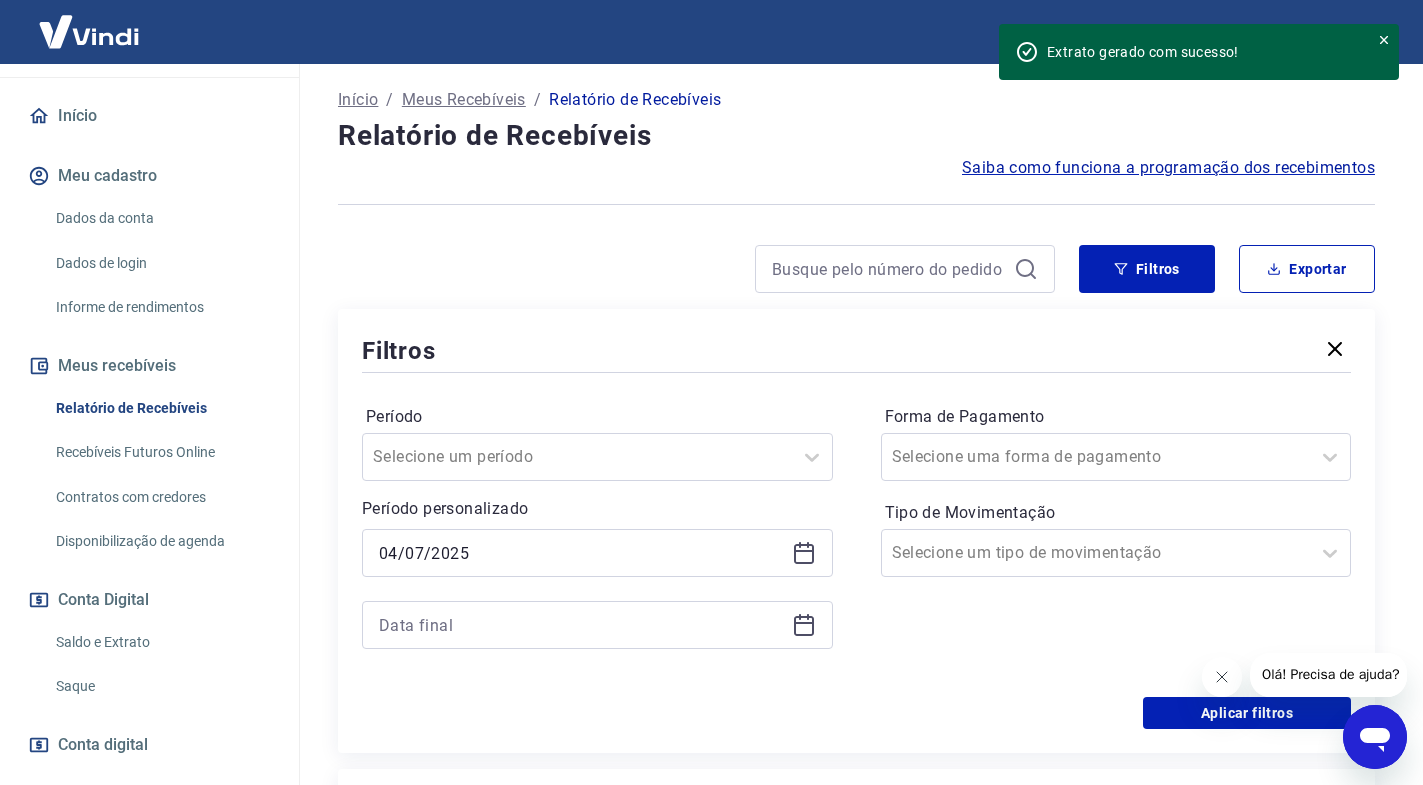 type on "04/07/2025" 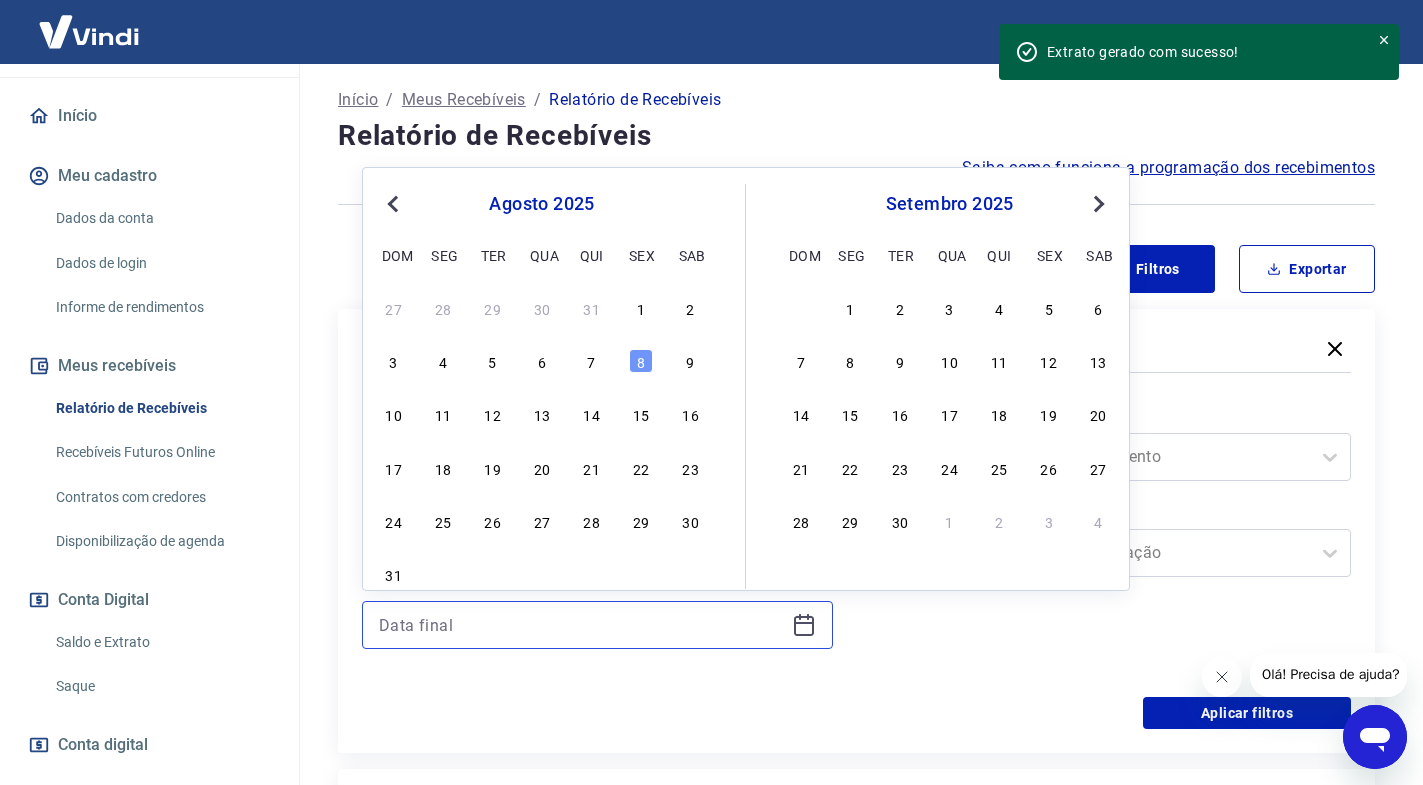 click at bounding box center (581, 625) 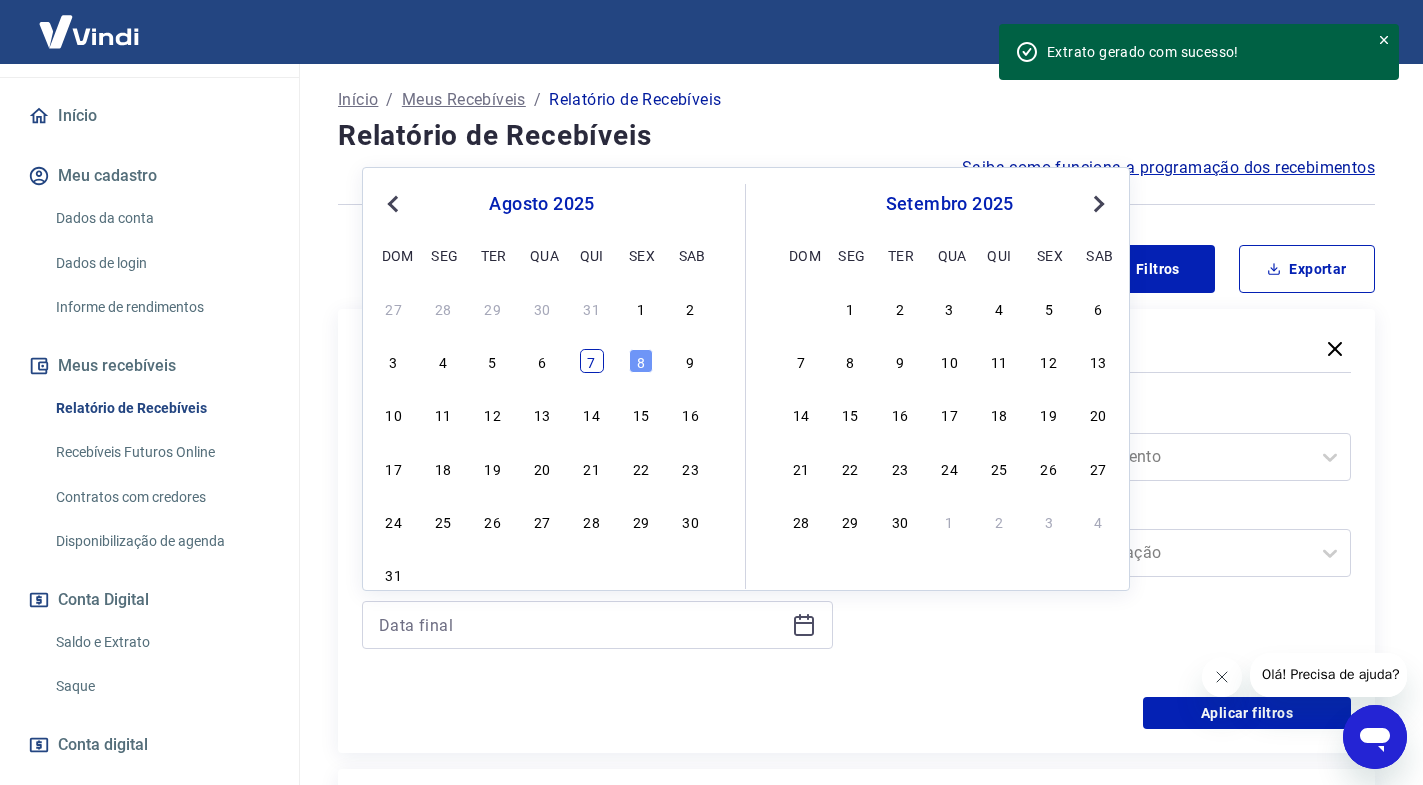 click on "7" at bounding box center (592, 361) 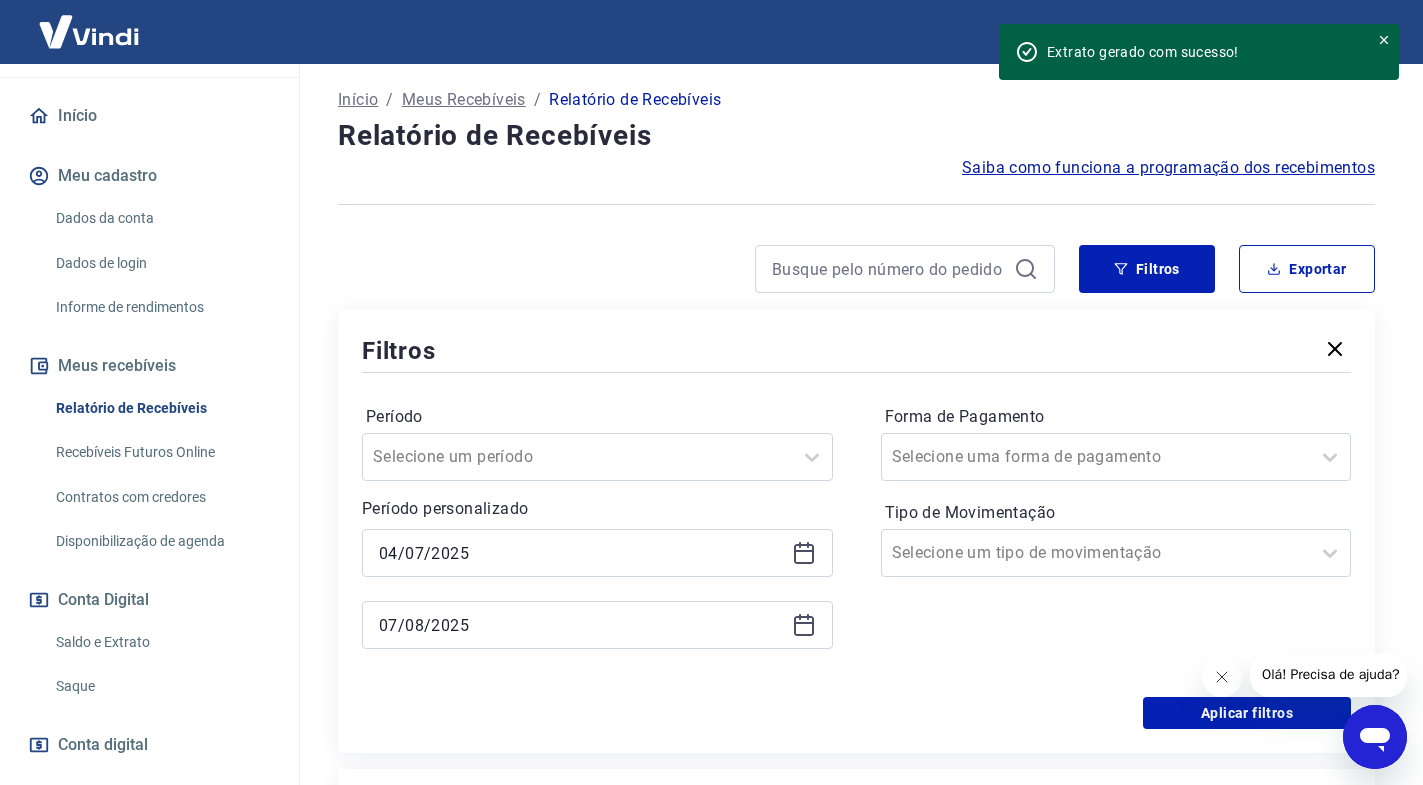 type on "07/08/2025" 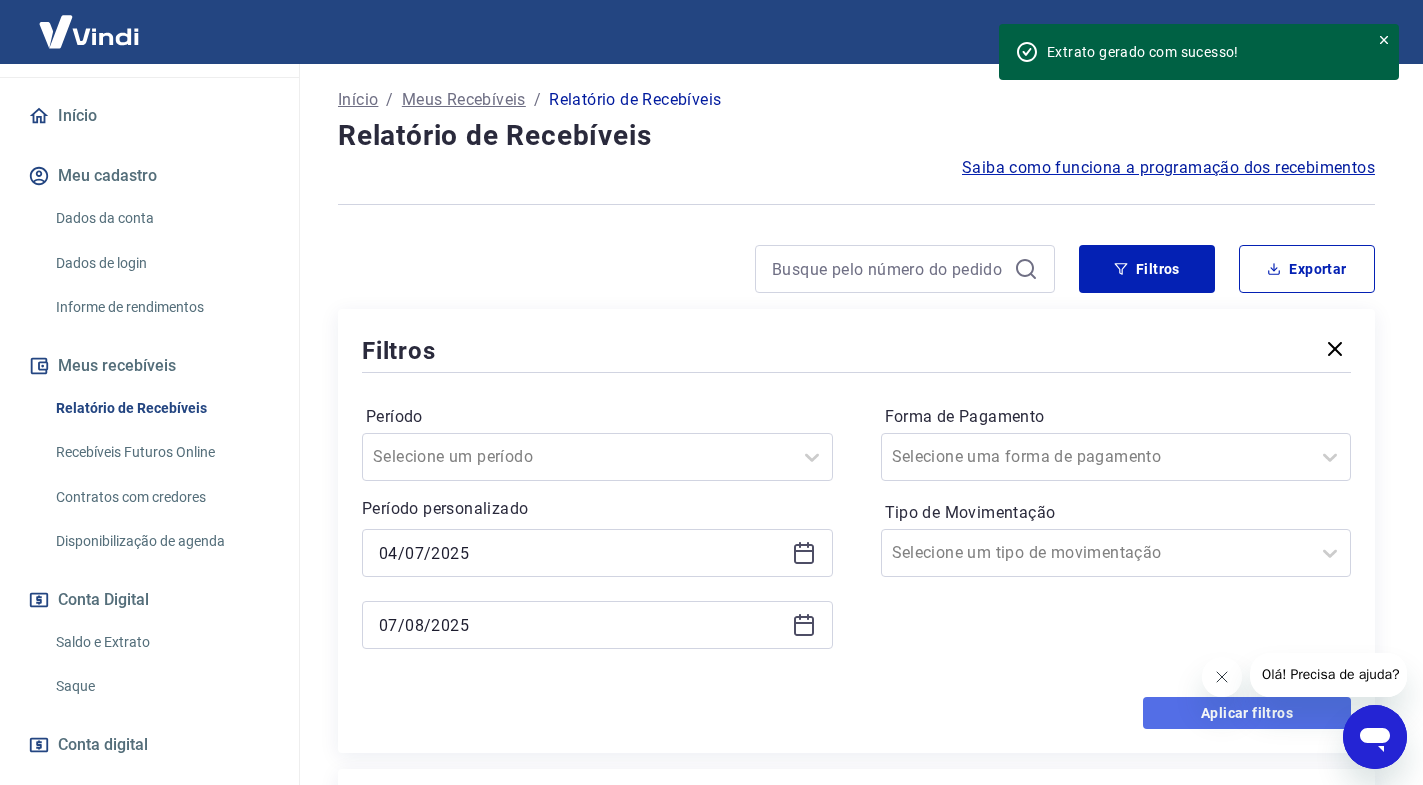 click on "Aplicar filtros" at bounding box center (1247, 713) 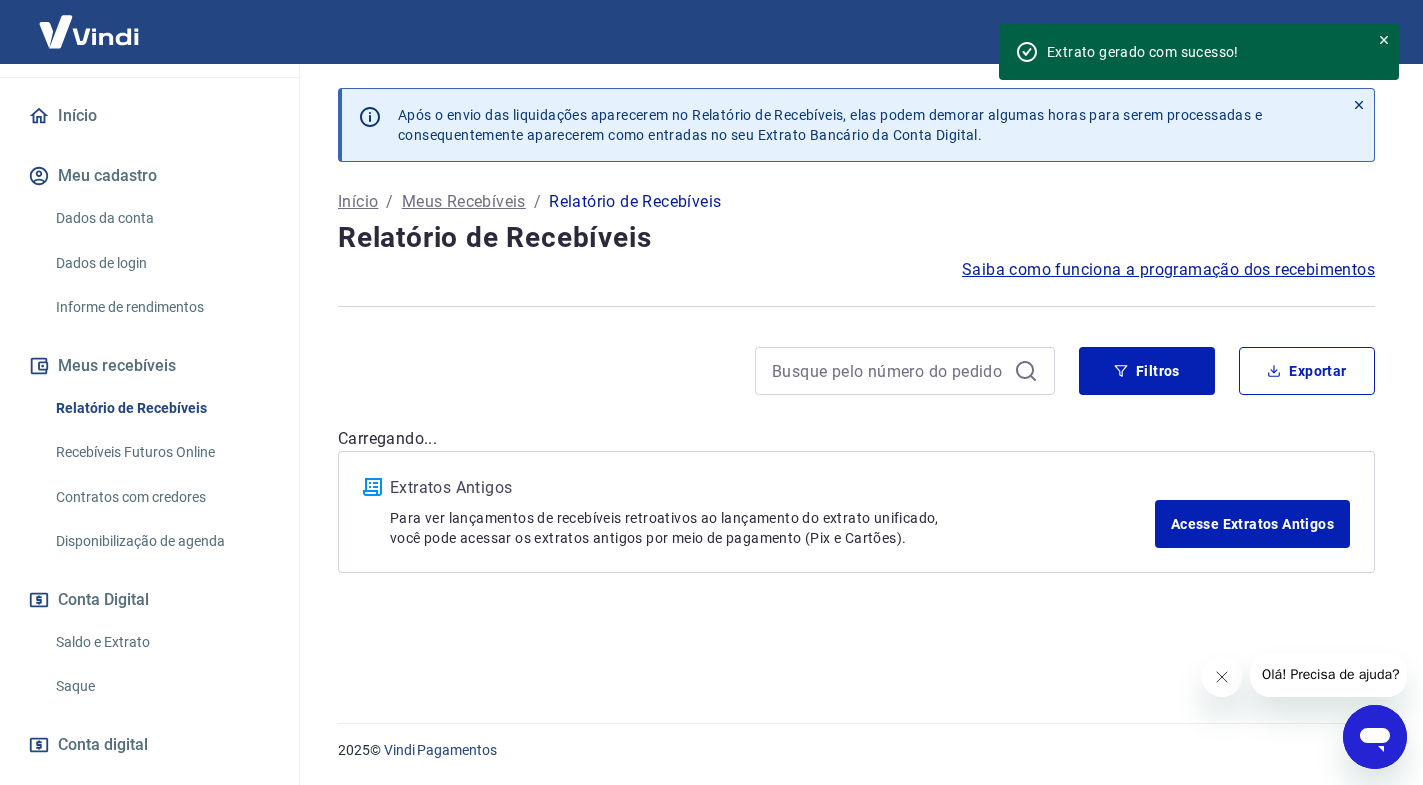 scroll, scrollTop: 0, scrollLeft: 0, axis: both 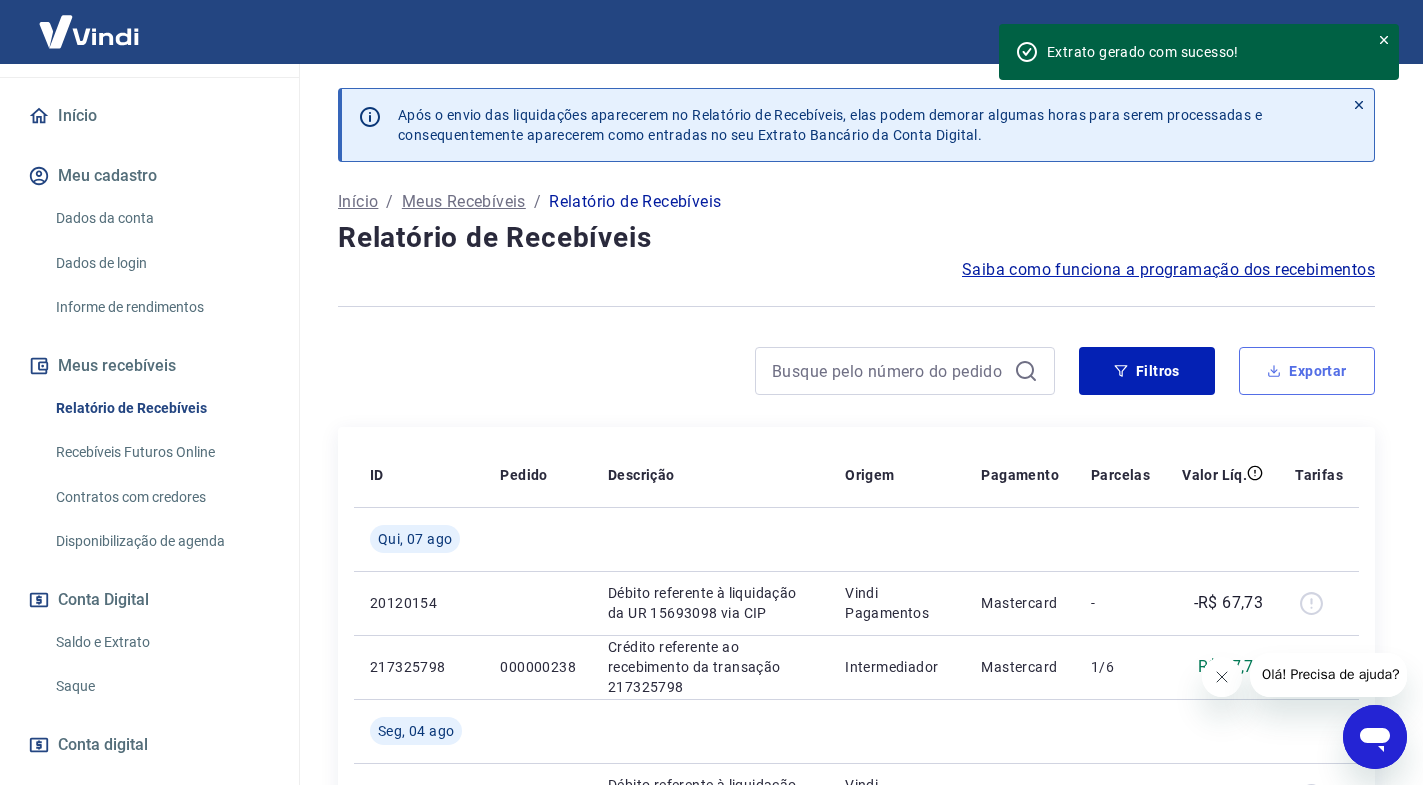 click on "Exportar" at bounding box center (1307, 371) 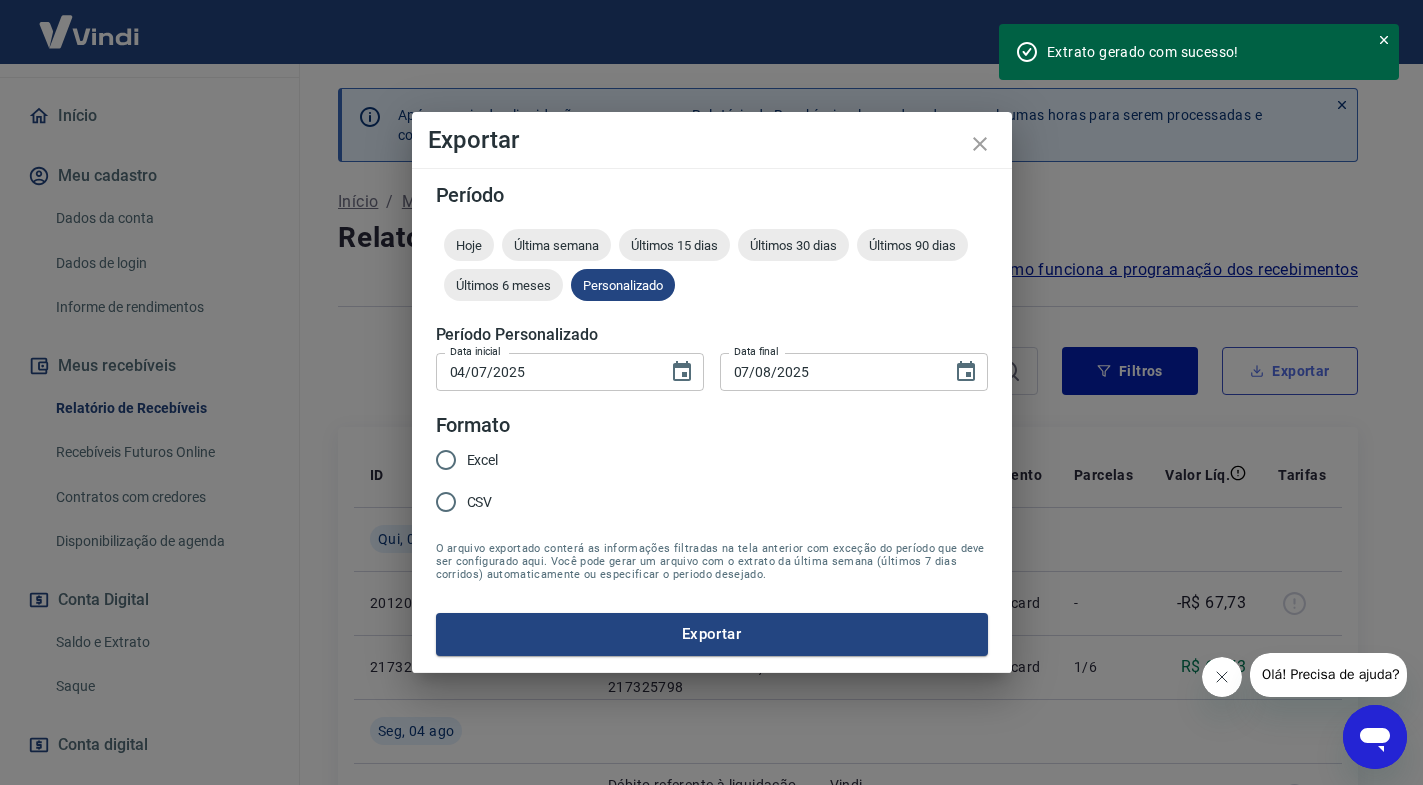 type on "04/07/2025" 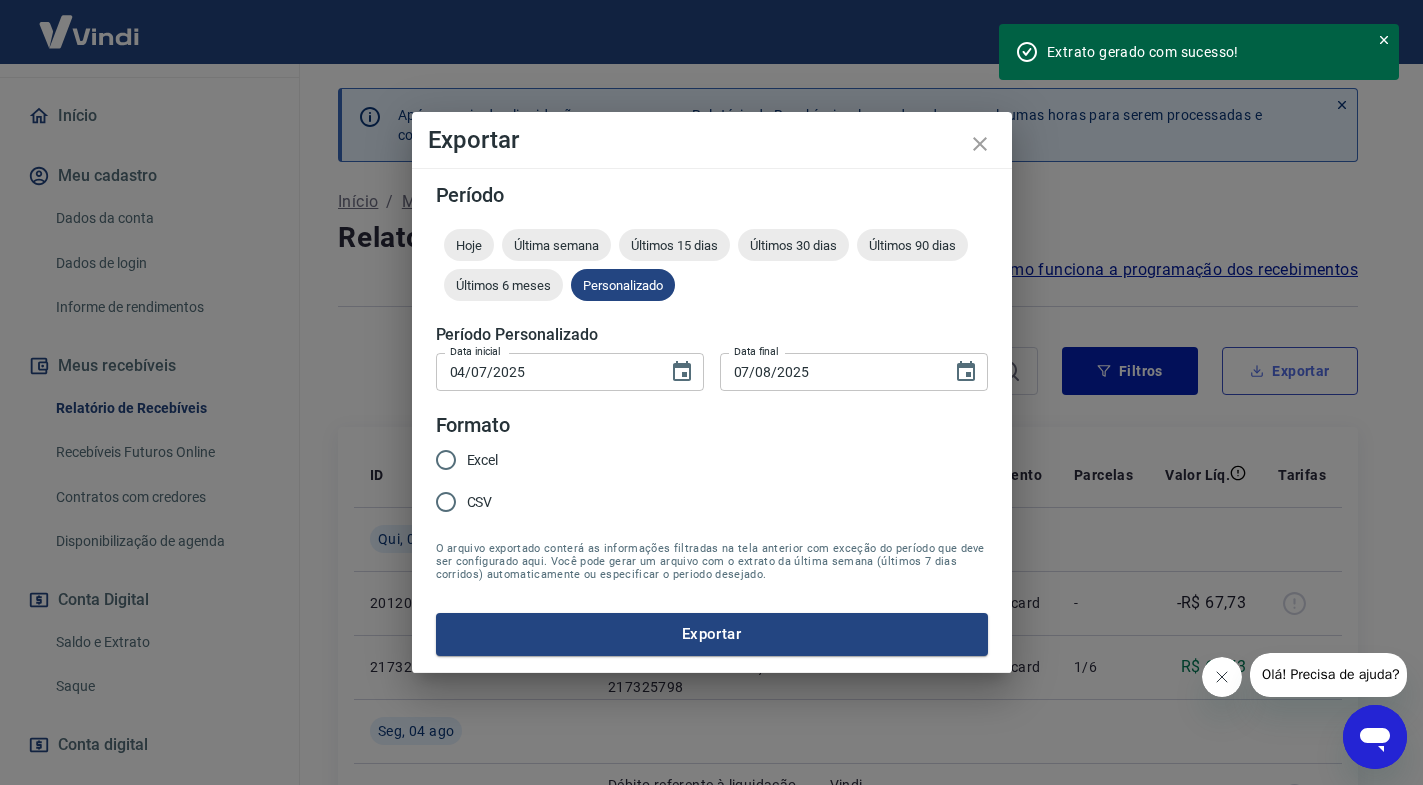 type on "07/08/2025" 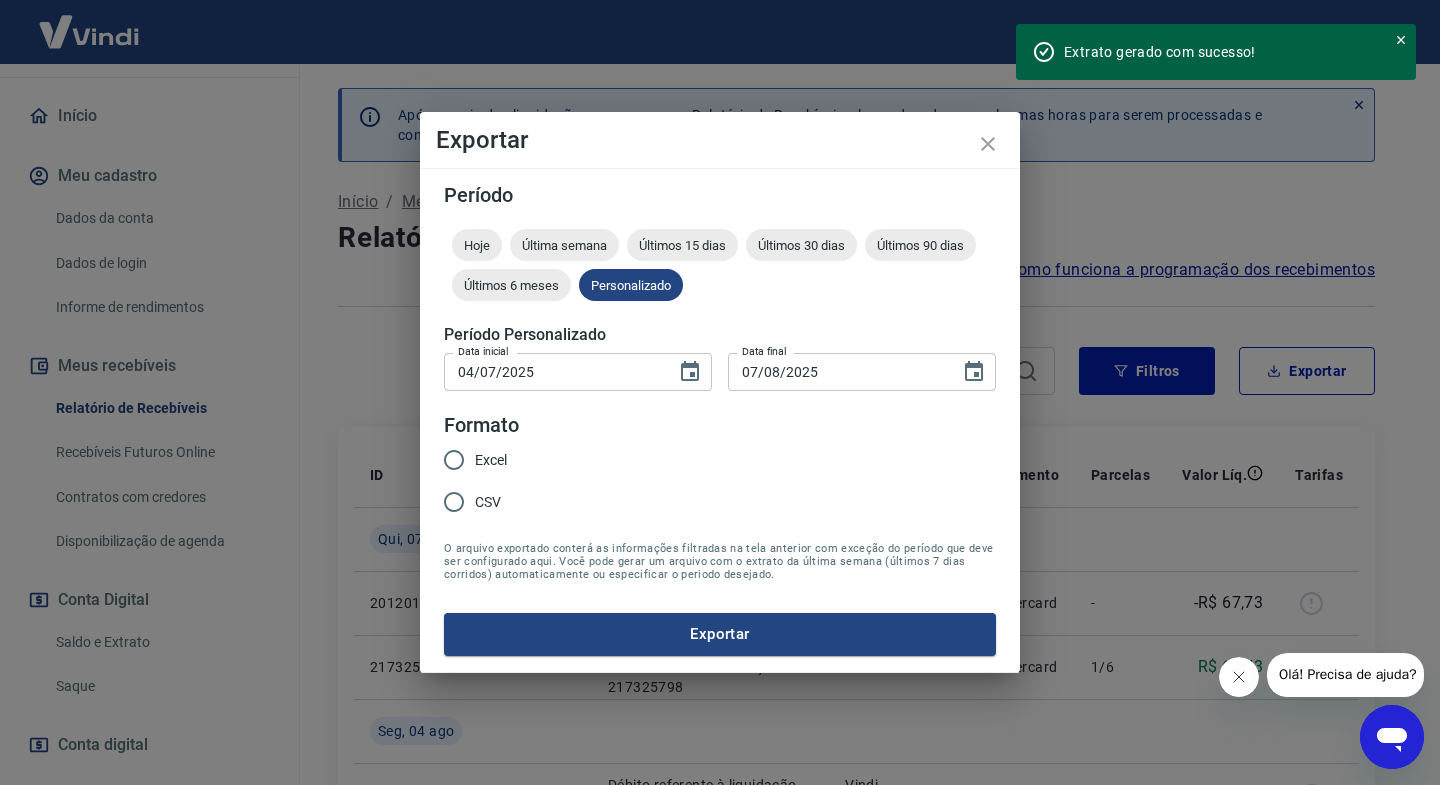 click on "CSV" at bounding box center (488, 502) 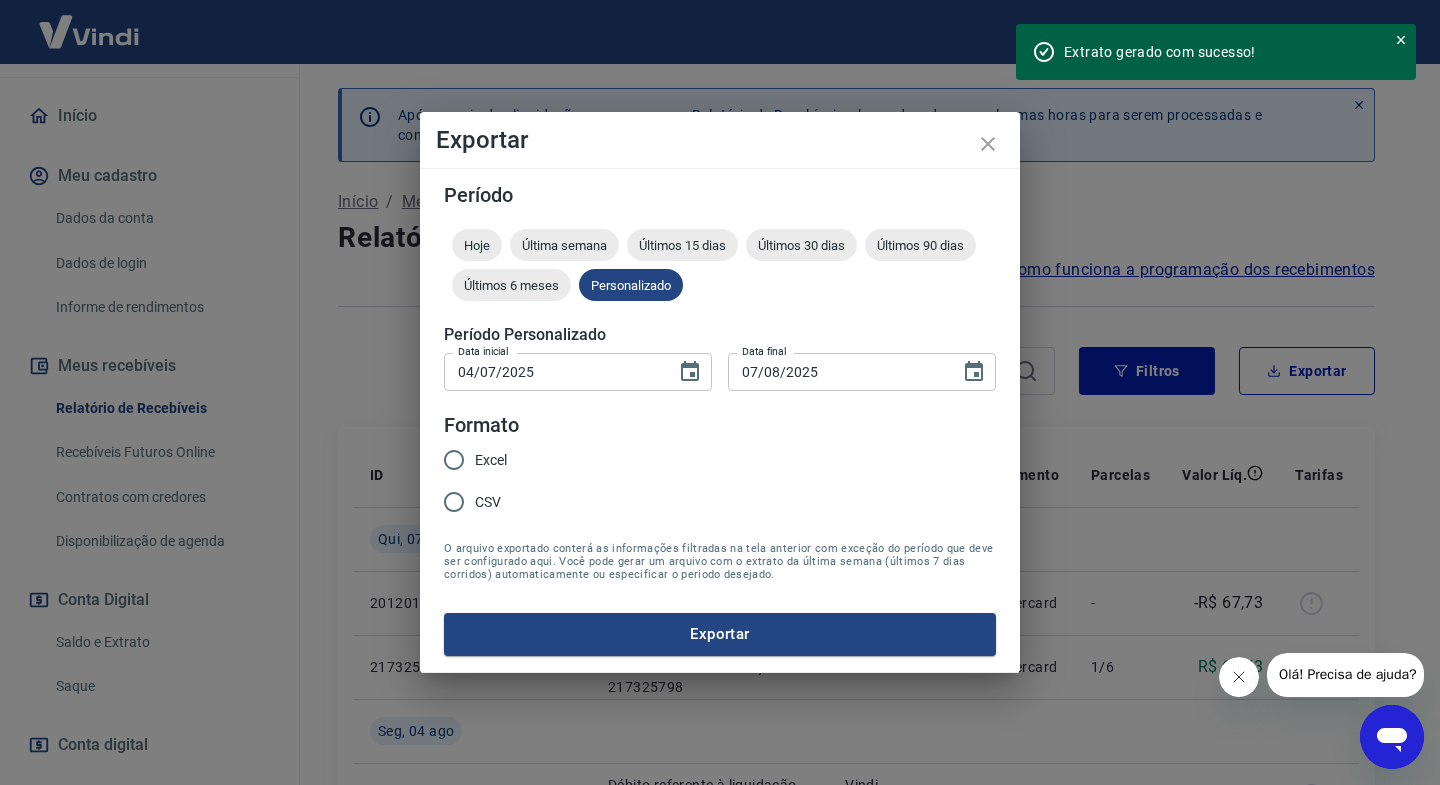 click on "CSV" at bounding box center (454, 502) 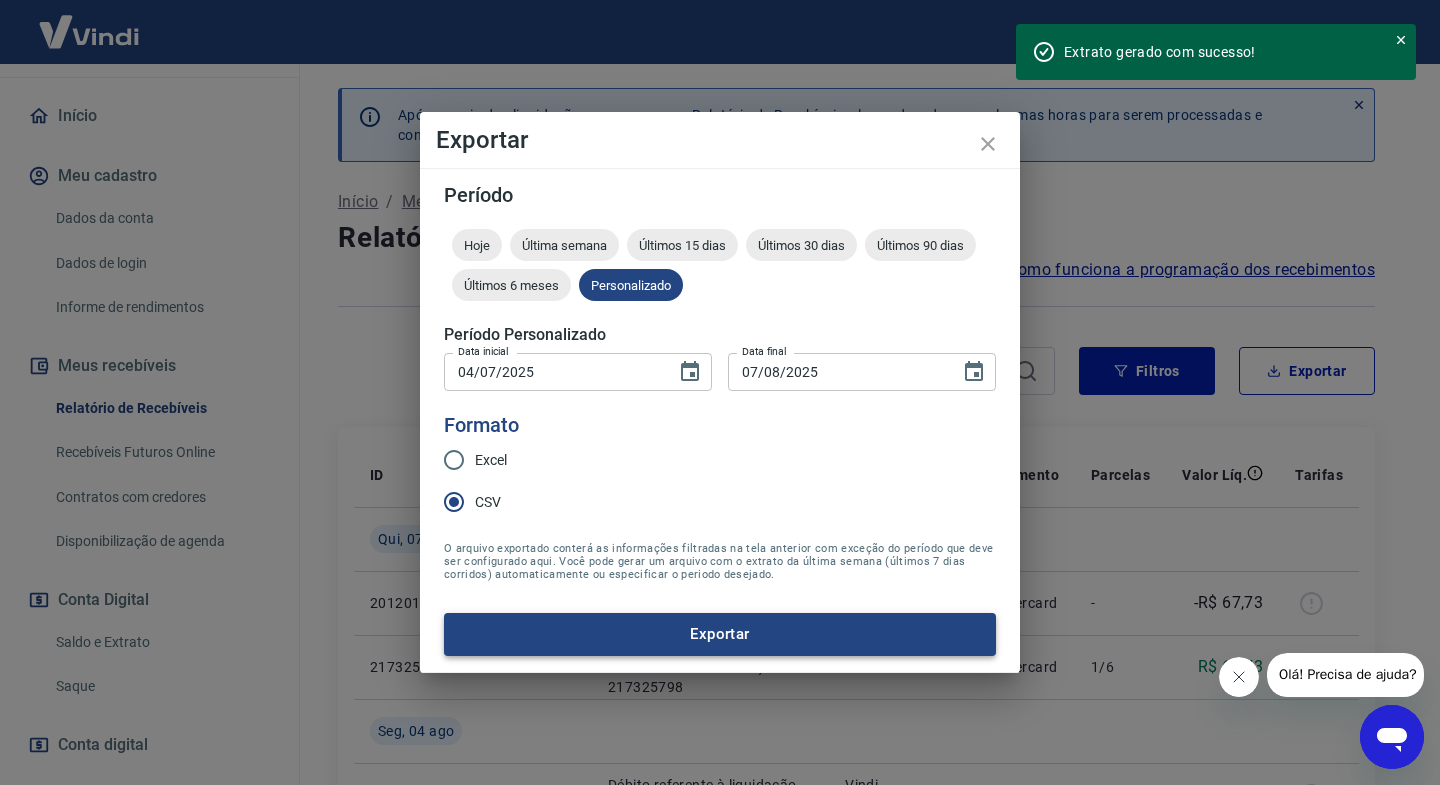 click on "Exportar" at bounding box center (720, 634) 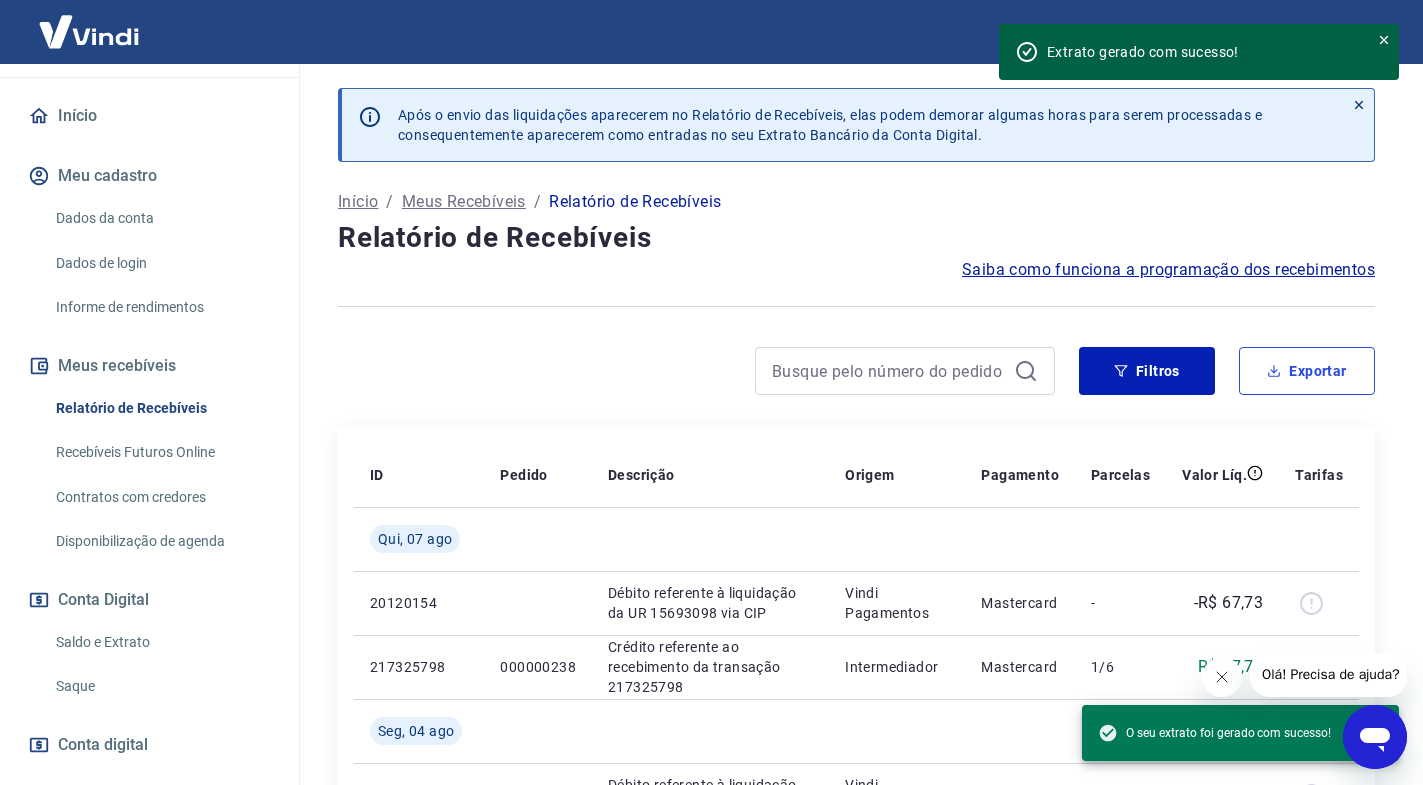 scroll, scrollTop: 259, scrollLeft: 0, axis: vertical 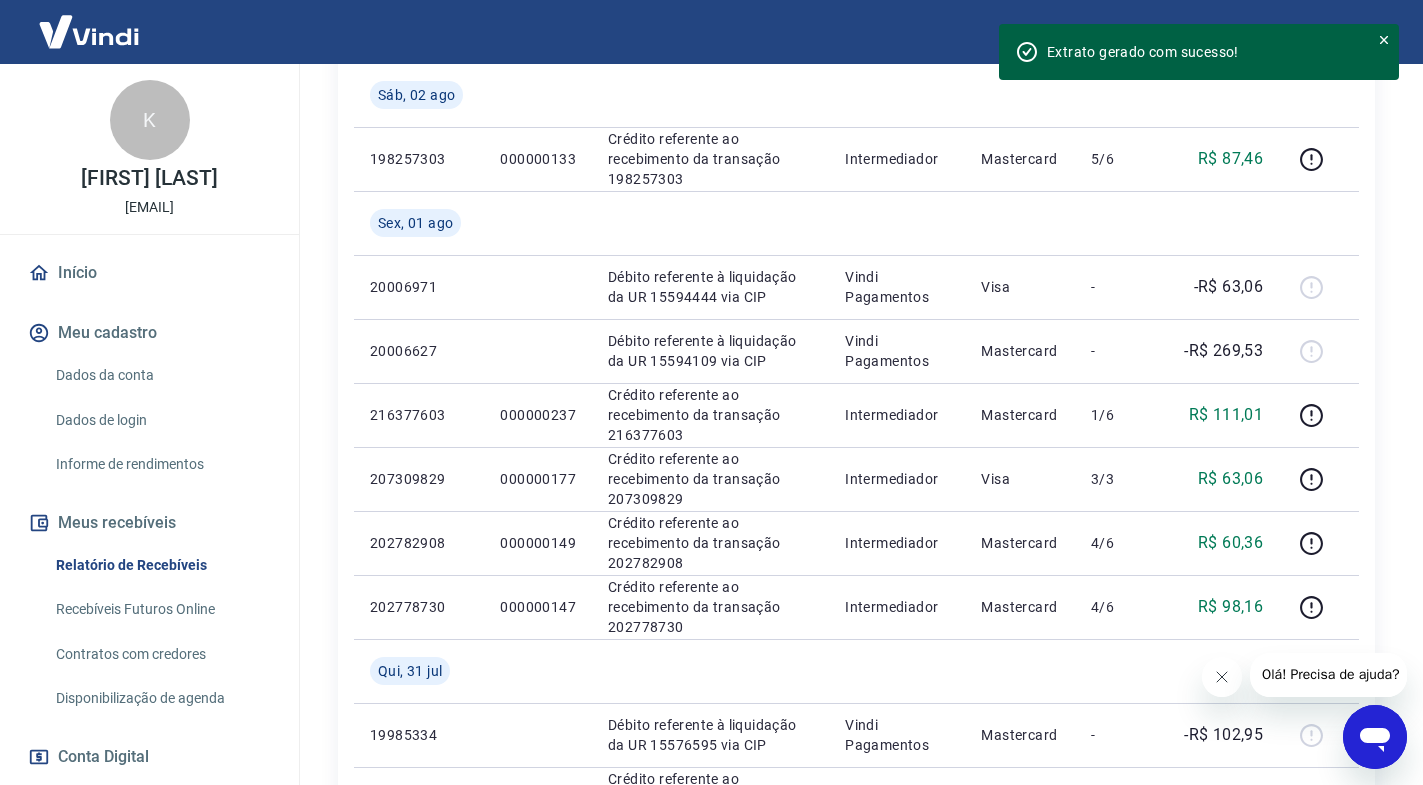 click 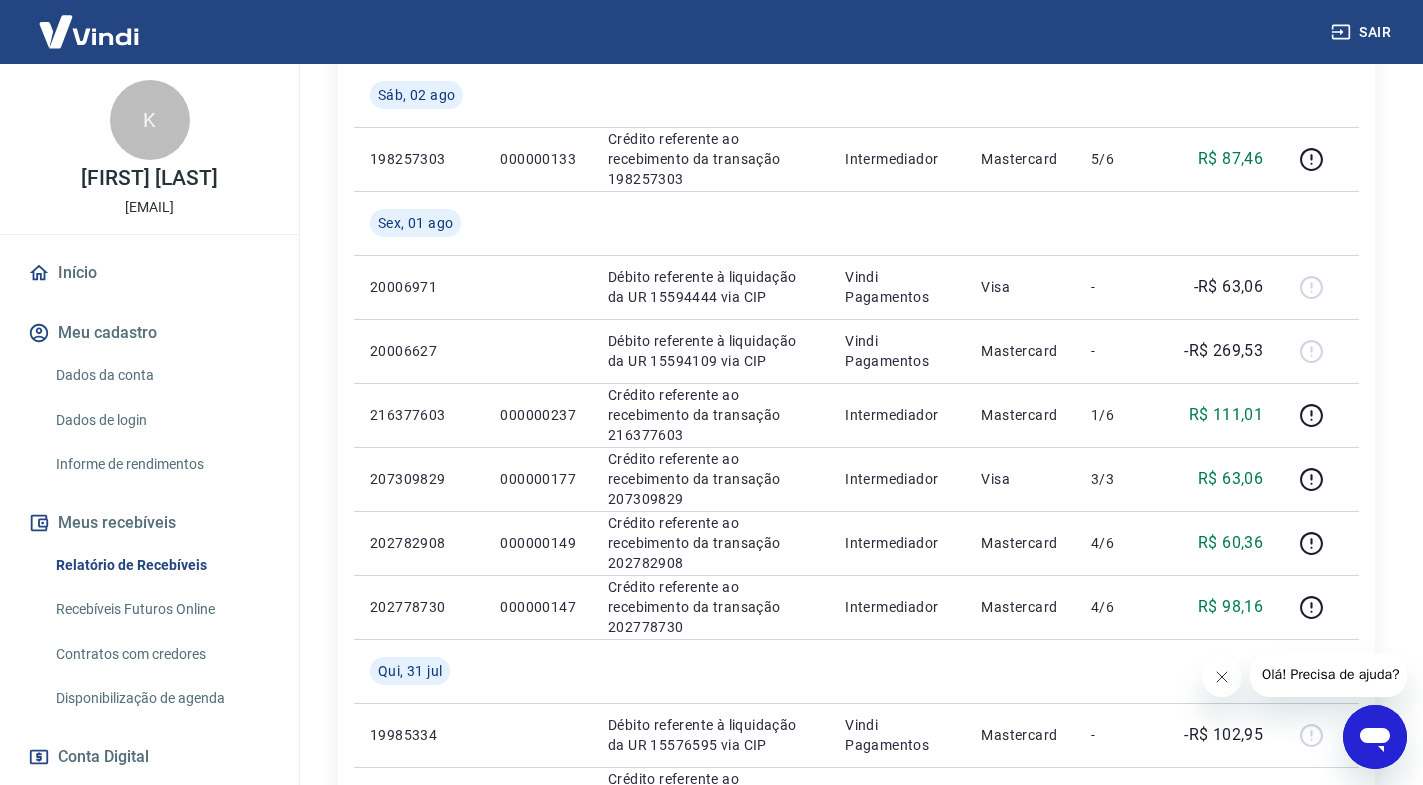 click on "Sair" at bounding box center [1363, 32] 